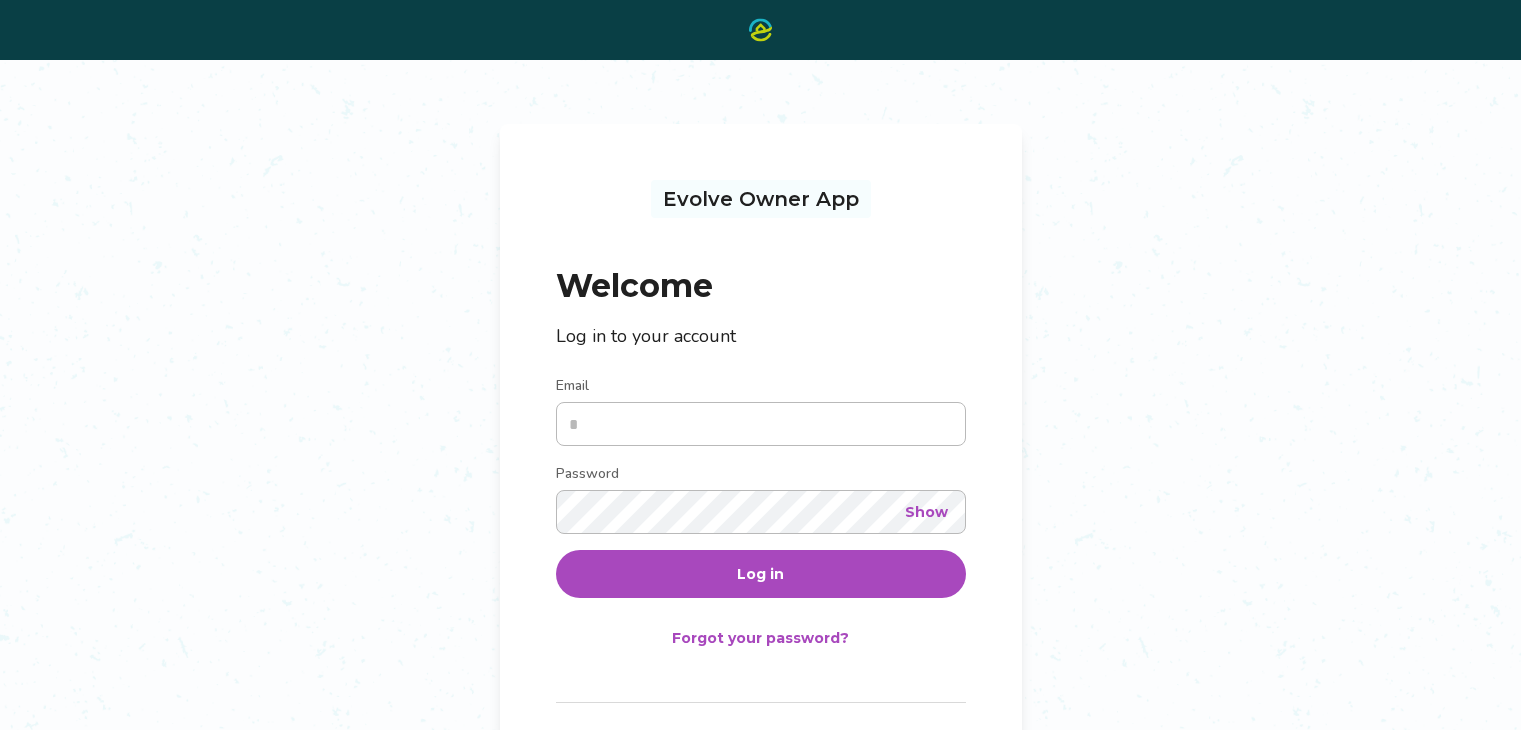 scroll, scrollTop: 0, scrollLeft: 0, axis: both 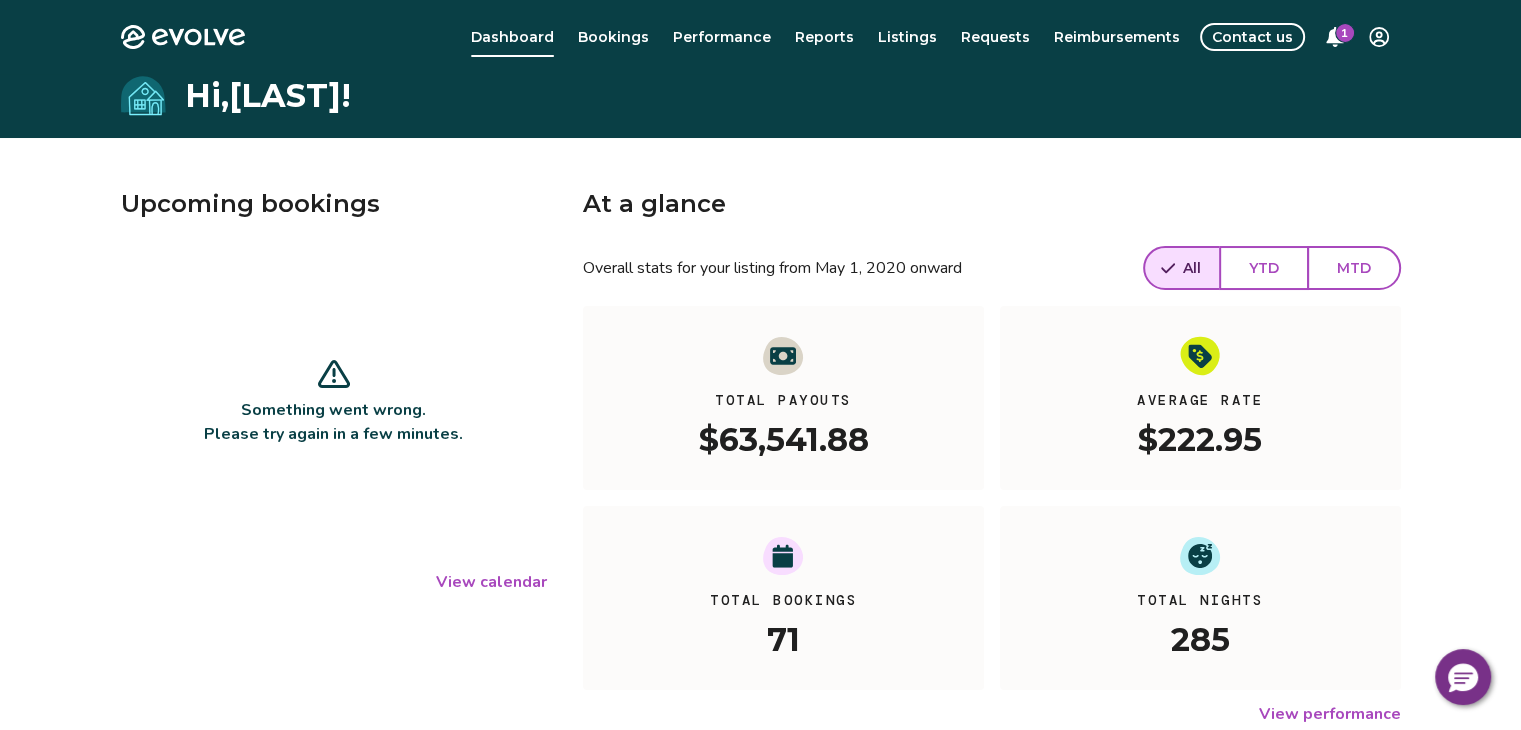 click on "Bookings" at bounding box center (613, 37) 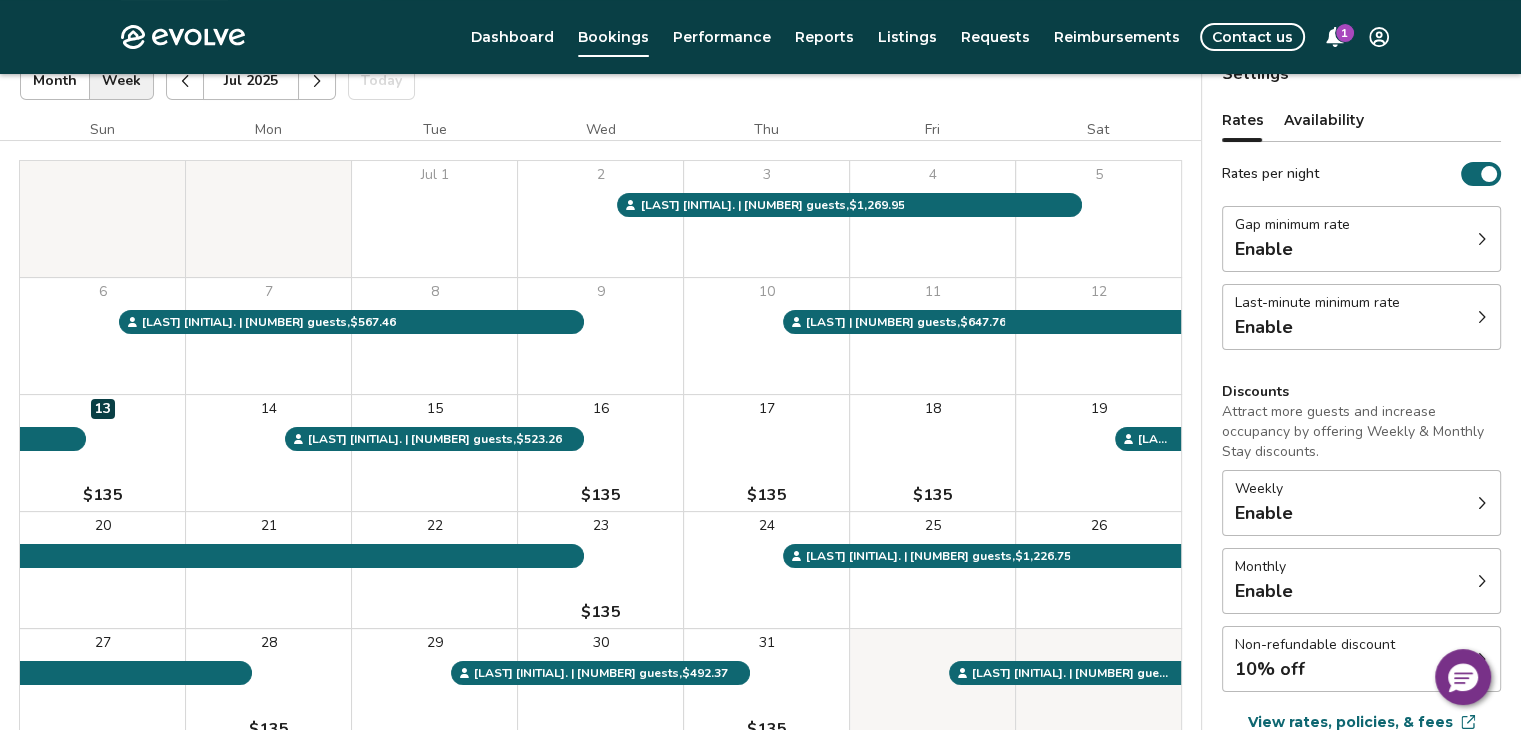 scroll, scrollTop: 141, scrollLeft: 0, axis: vertical 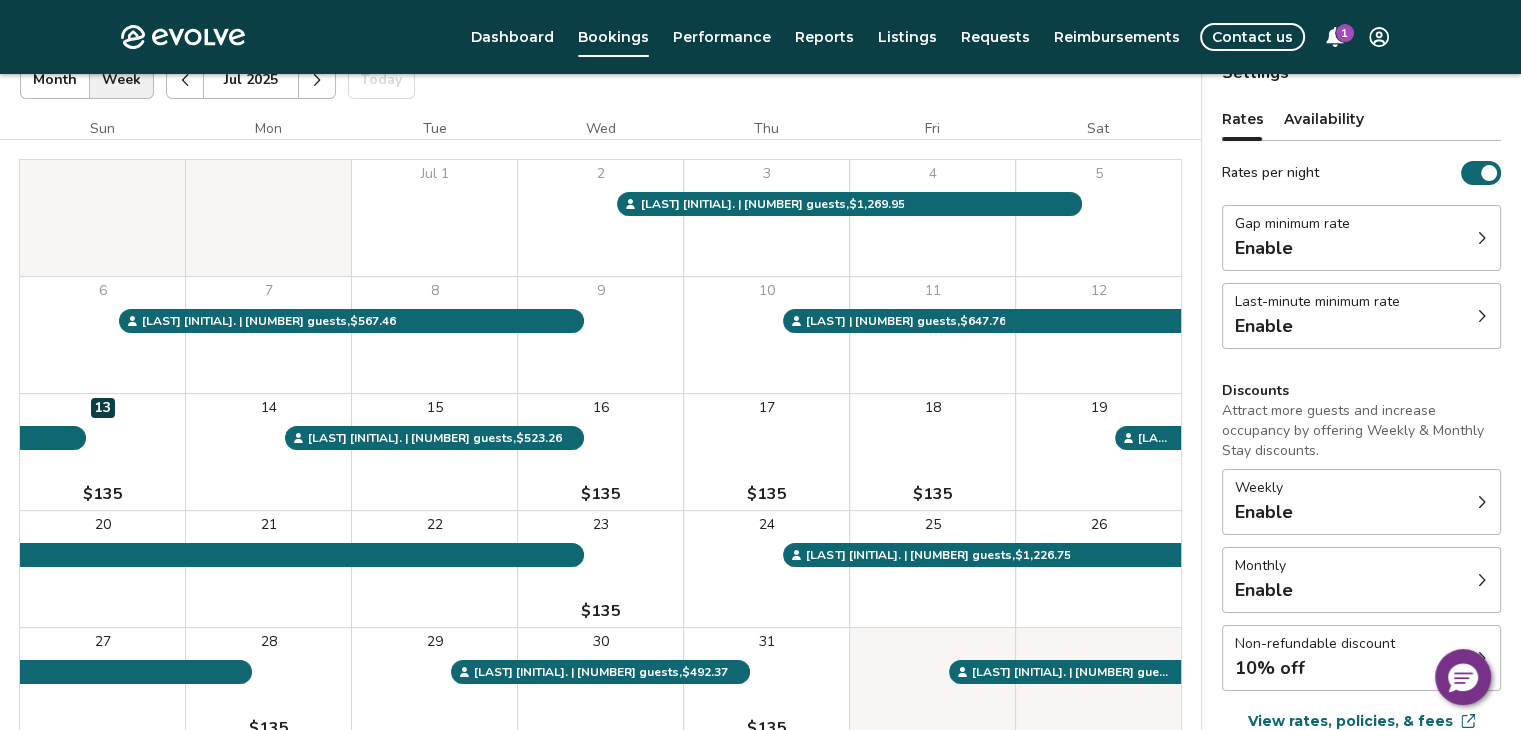 click on "25" at bounding box center (932, 569) 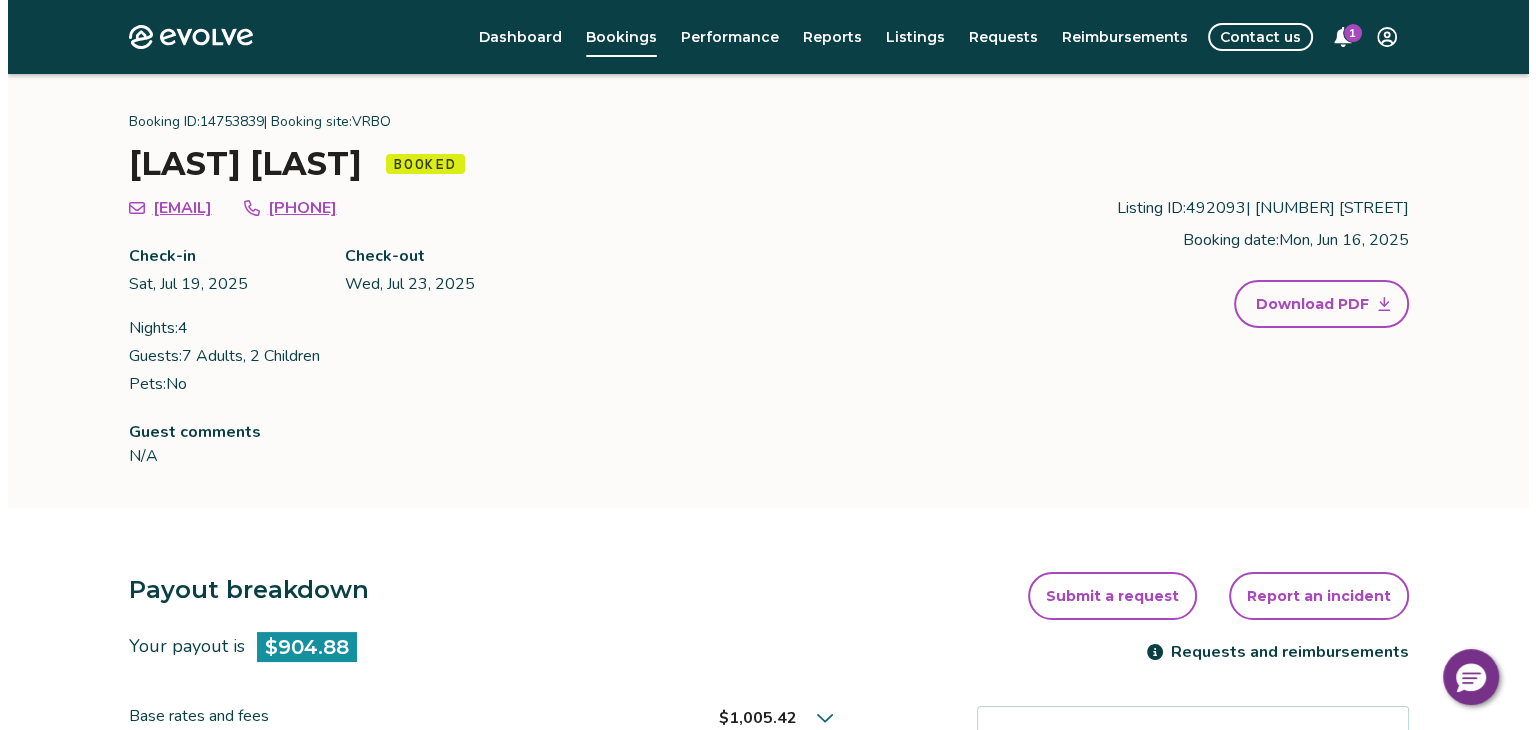 scroll, scrollTop: 52, scrollLeft: 0, axis: vertical 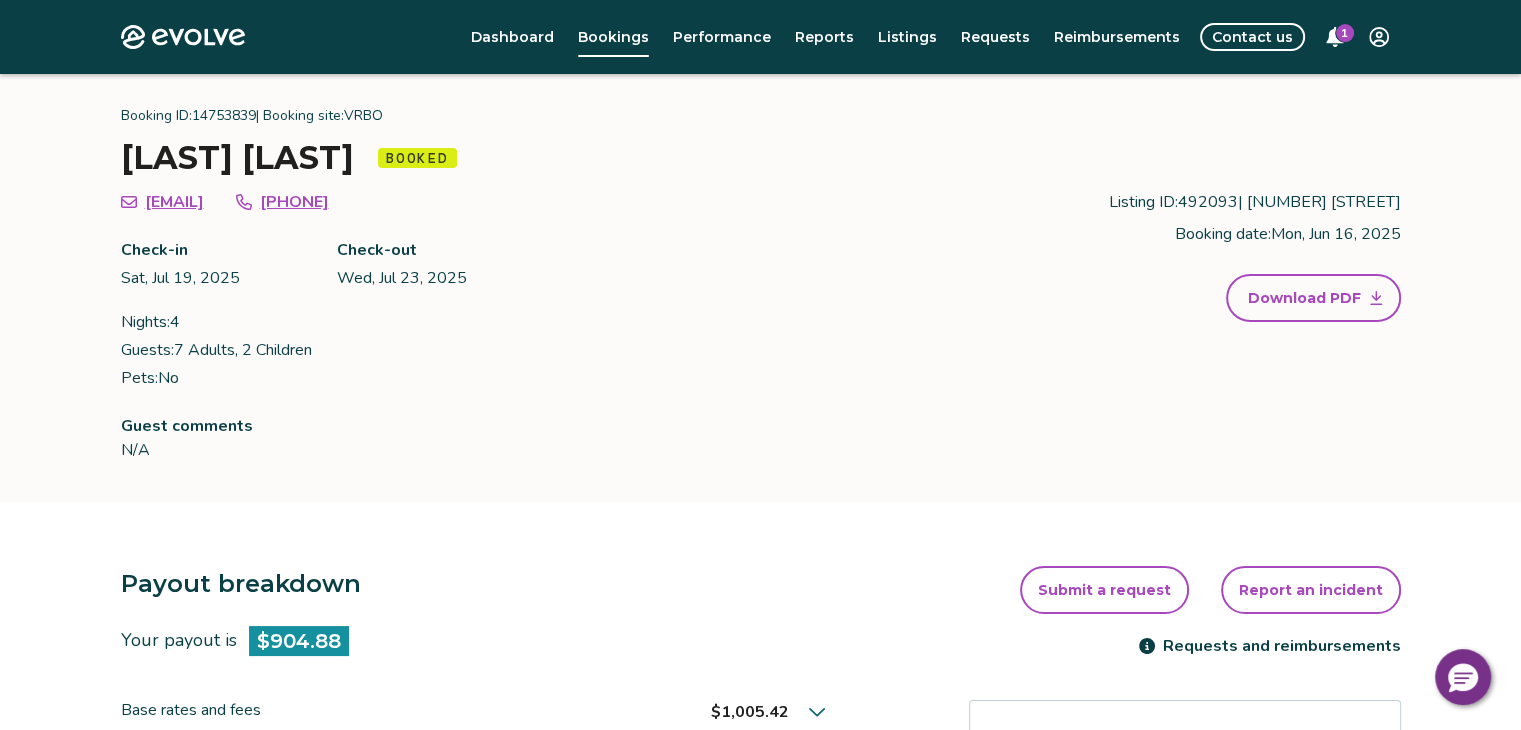 click on "1" at bounding box center [1335, 37] 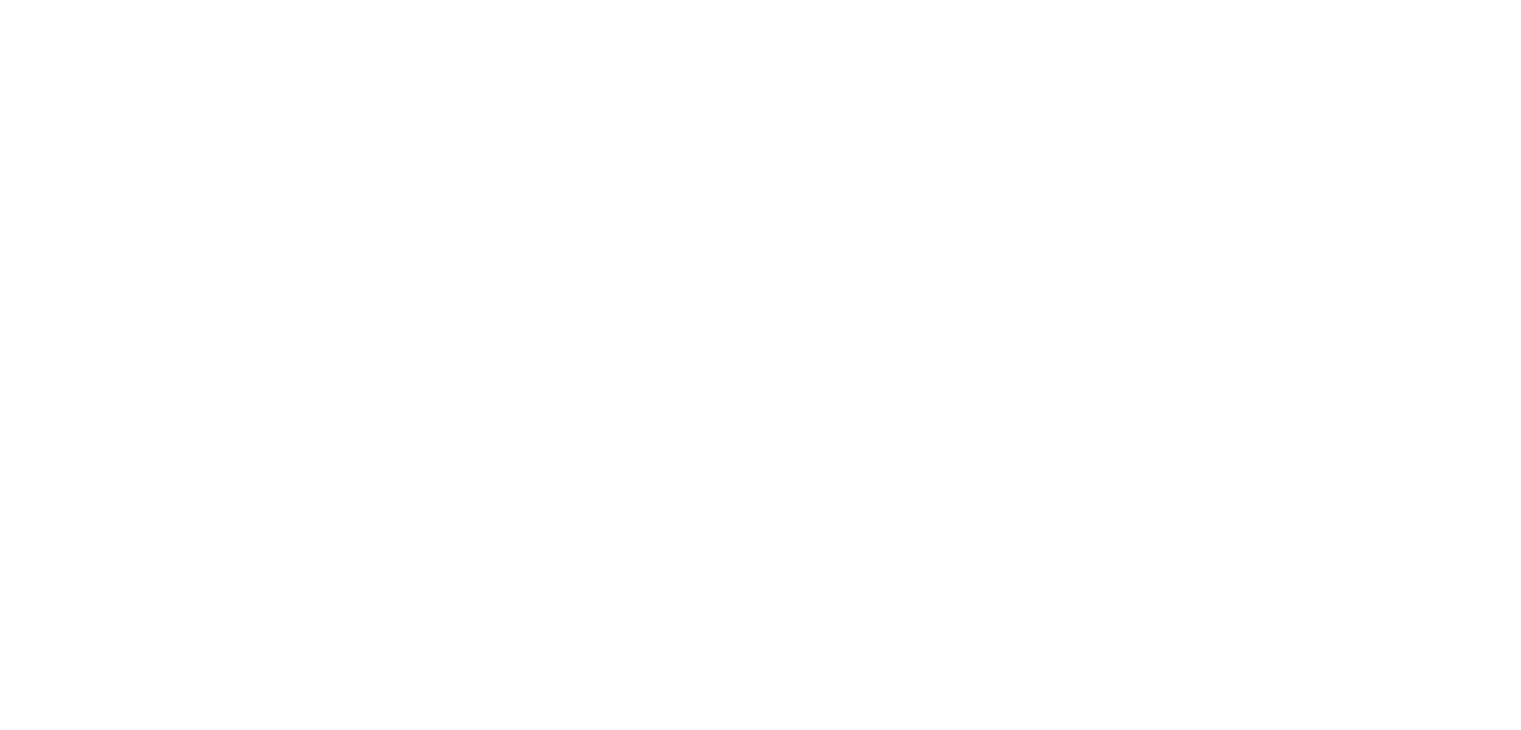 scroll, scrollTop: 0, scrollLeft: 0, axis: both 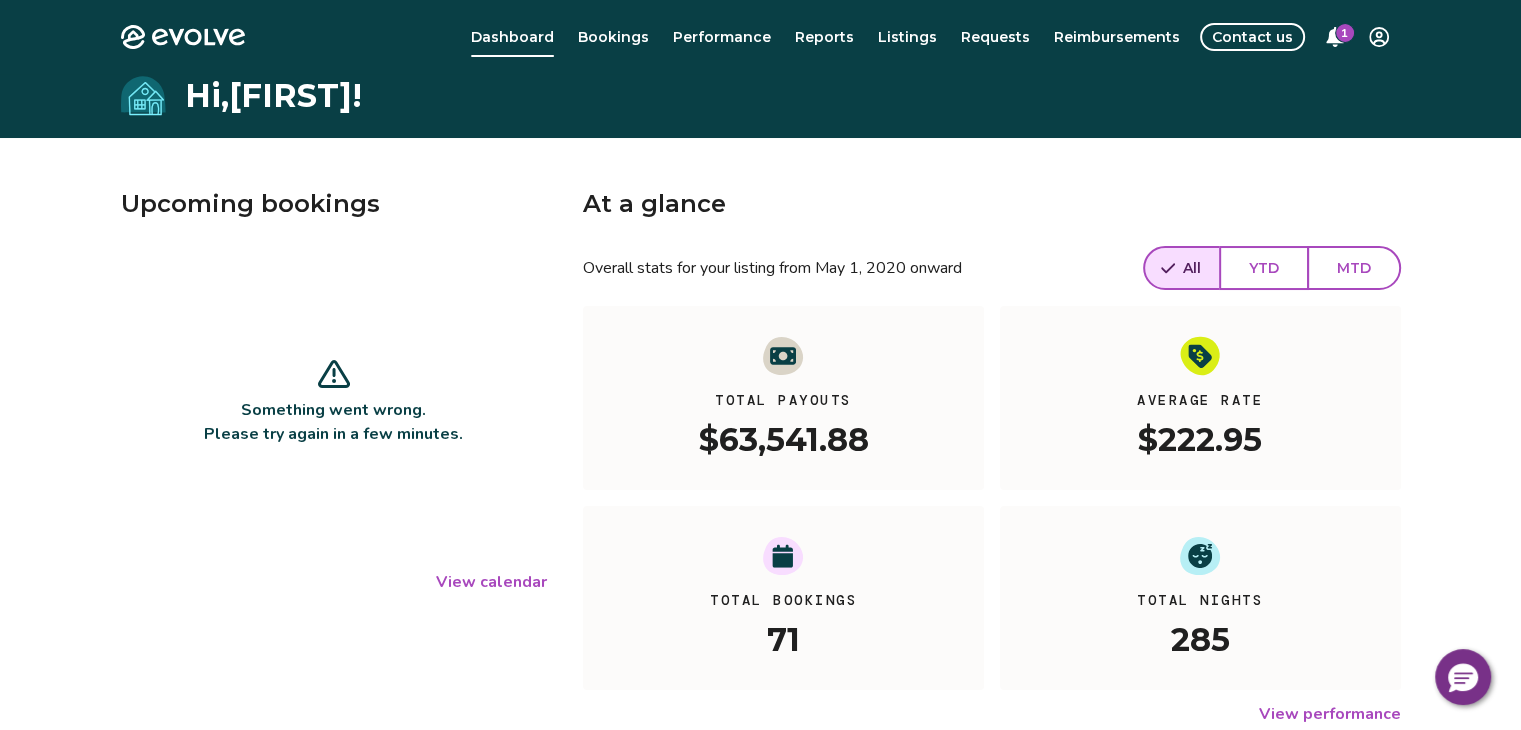 click on "Bookings" at bounding box center (613, 37) 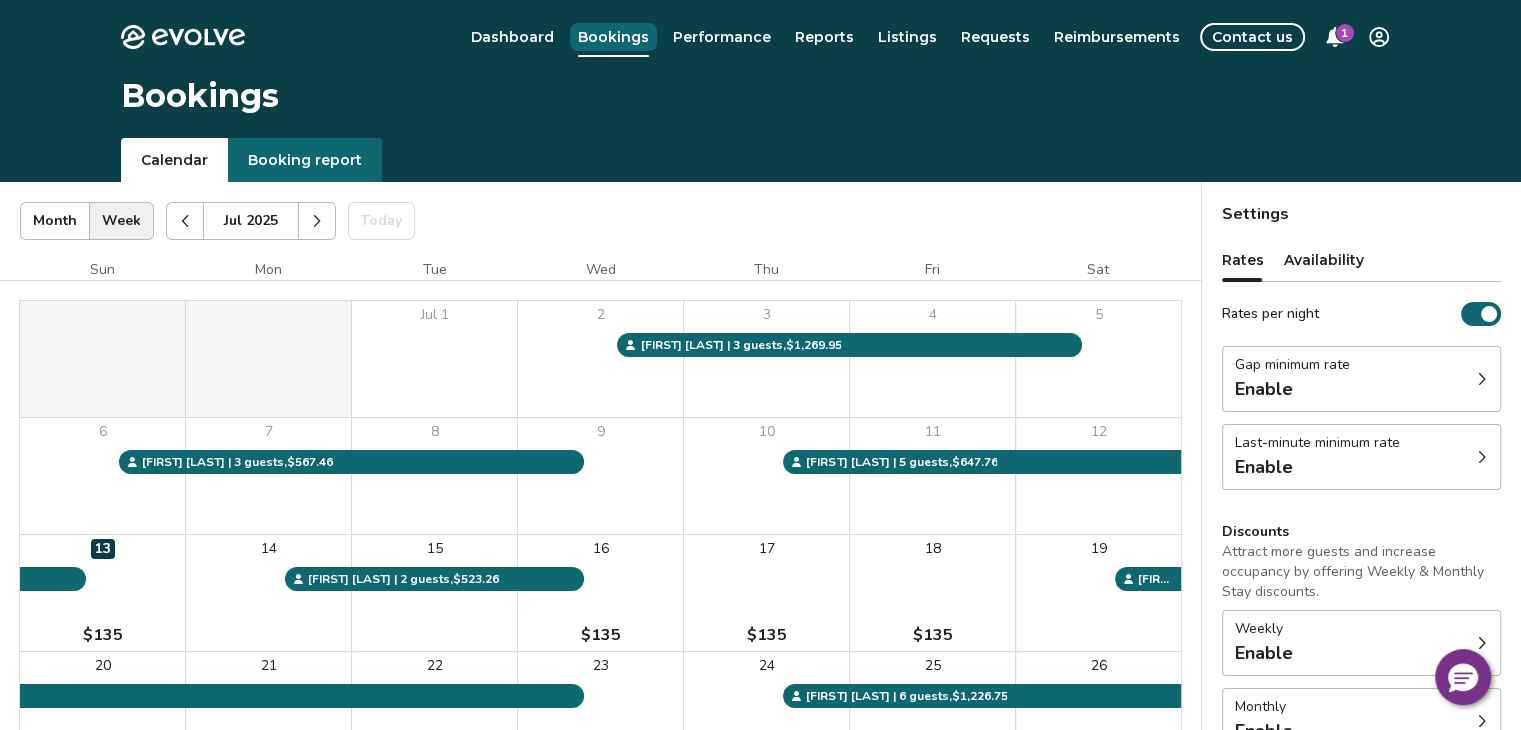 click 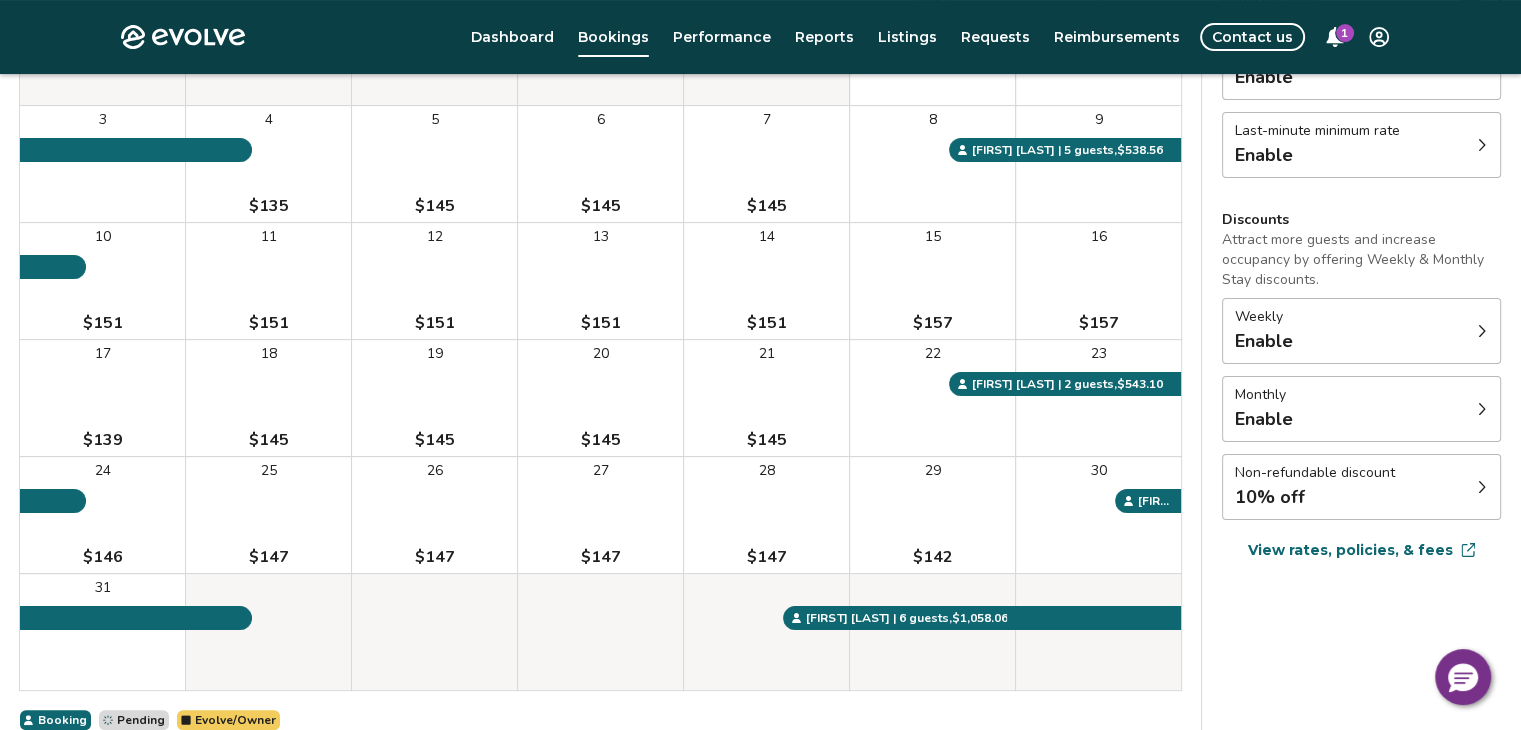 scroll, scrollTop: 320, scrollLeft: 0, axis: vertical 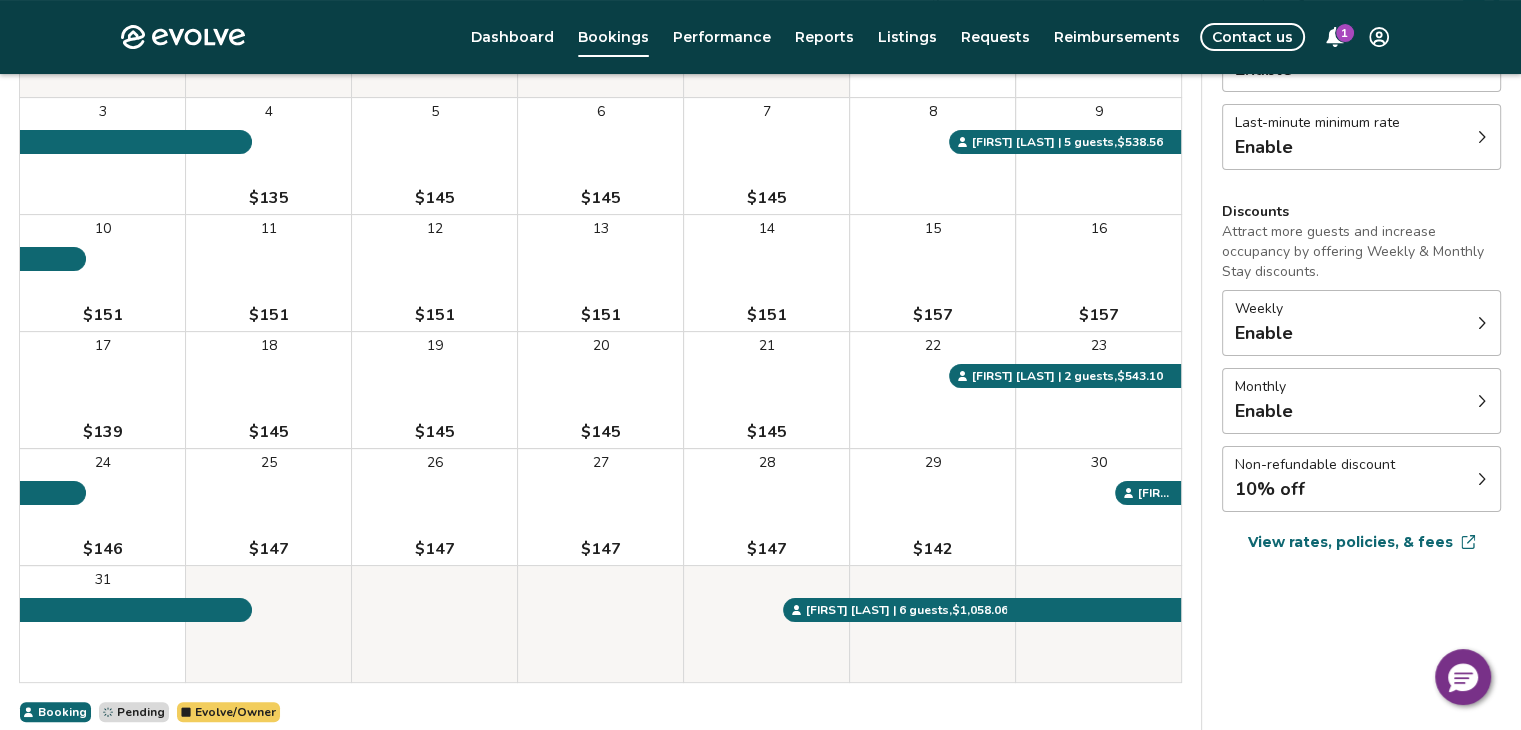 click on "30" at bounding box center (1098, 507) 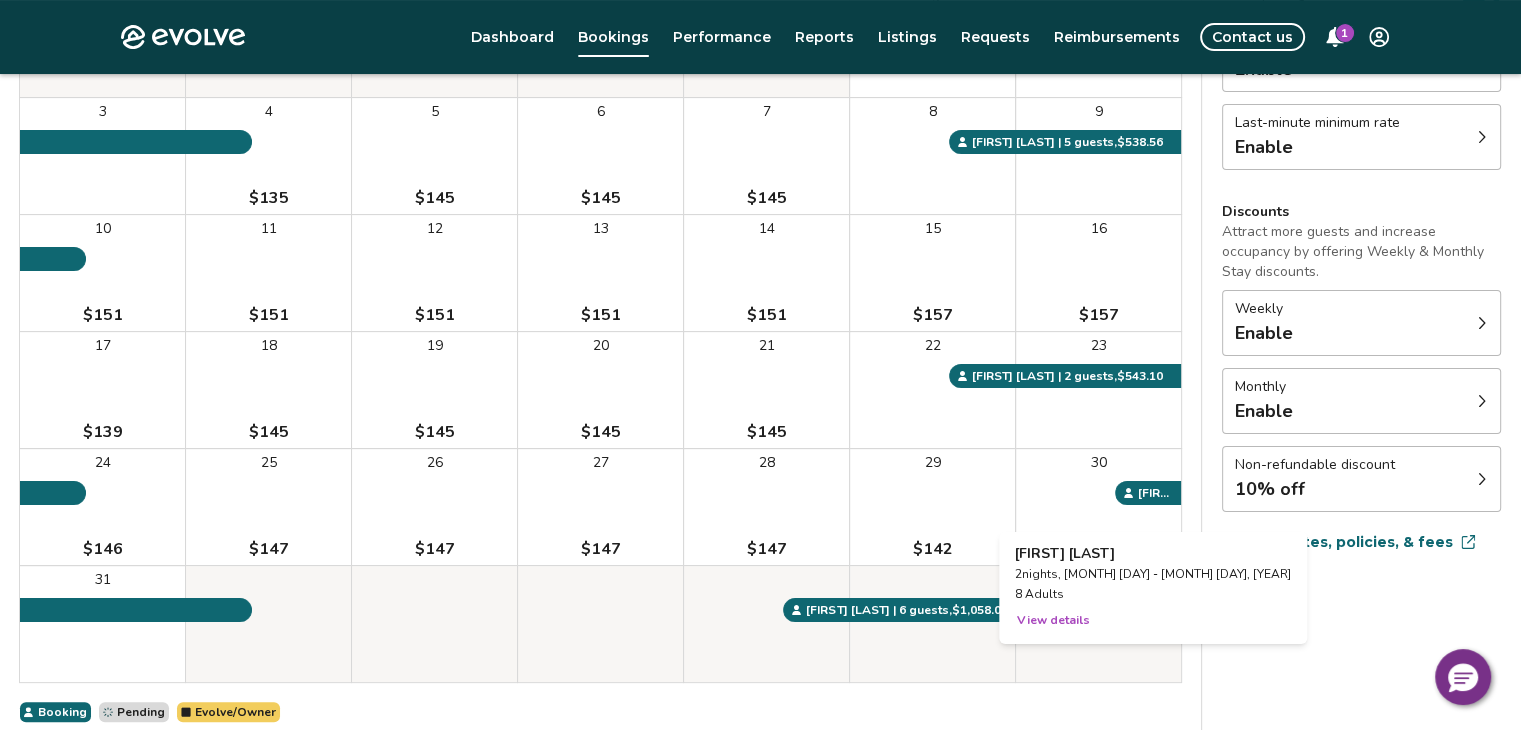 scroll, scrollTop: 0, scrollLeft: 0, axis: both 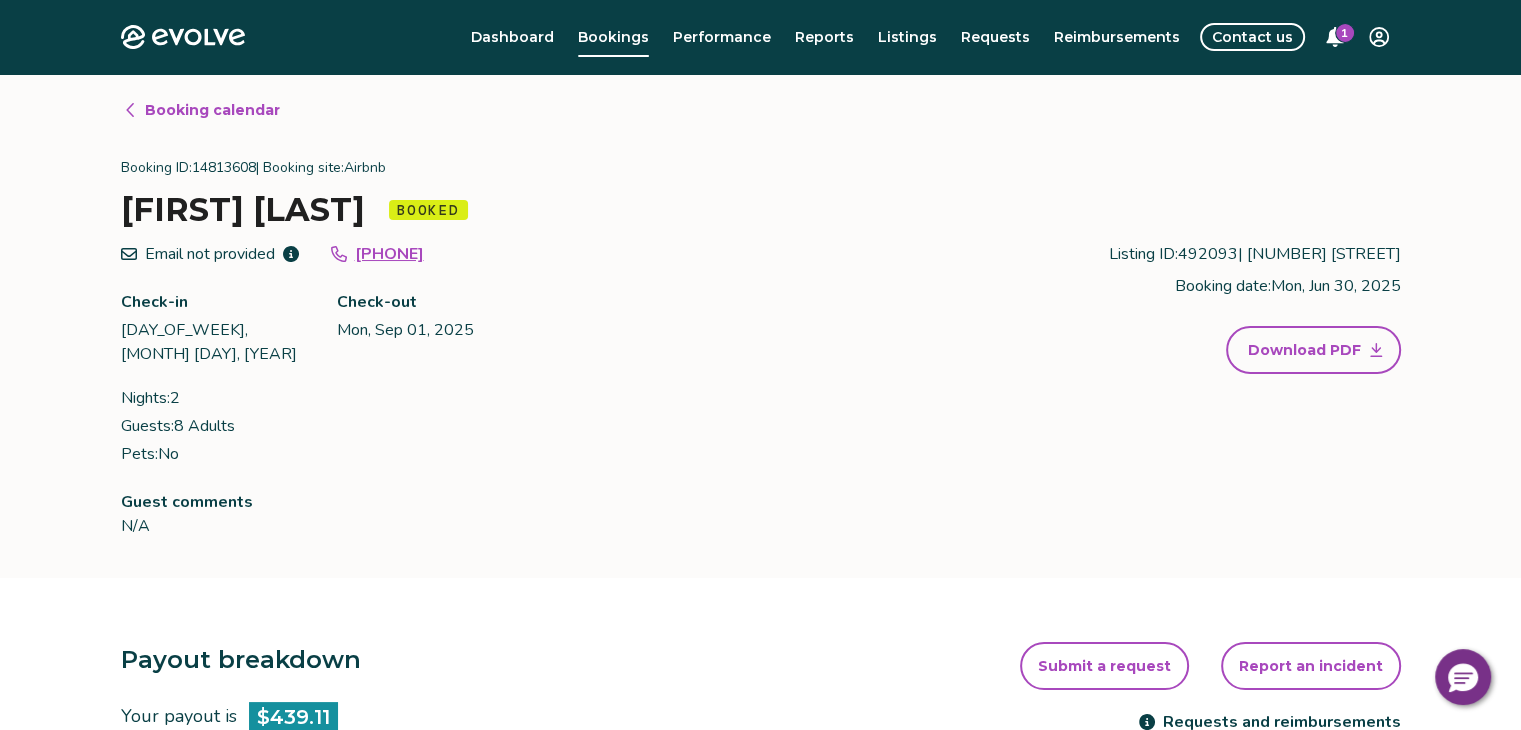 click on "Bookings" at bounding box center [613, 37] 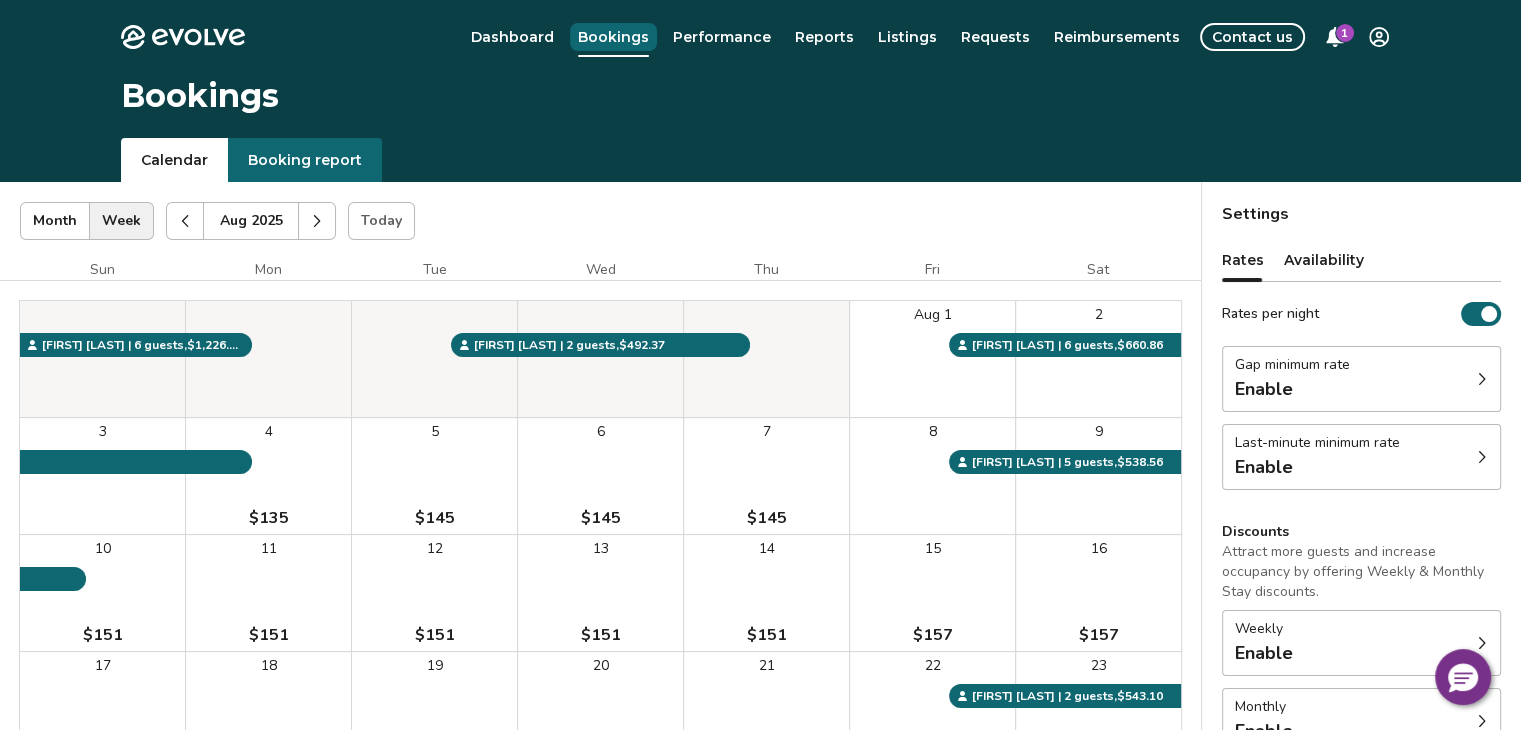 click at bounding box center (185, 221) 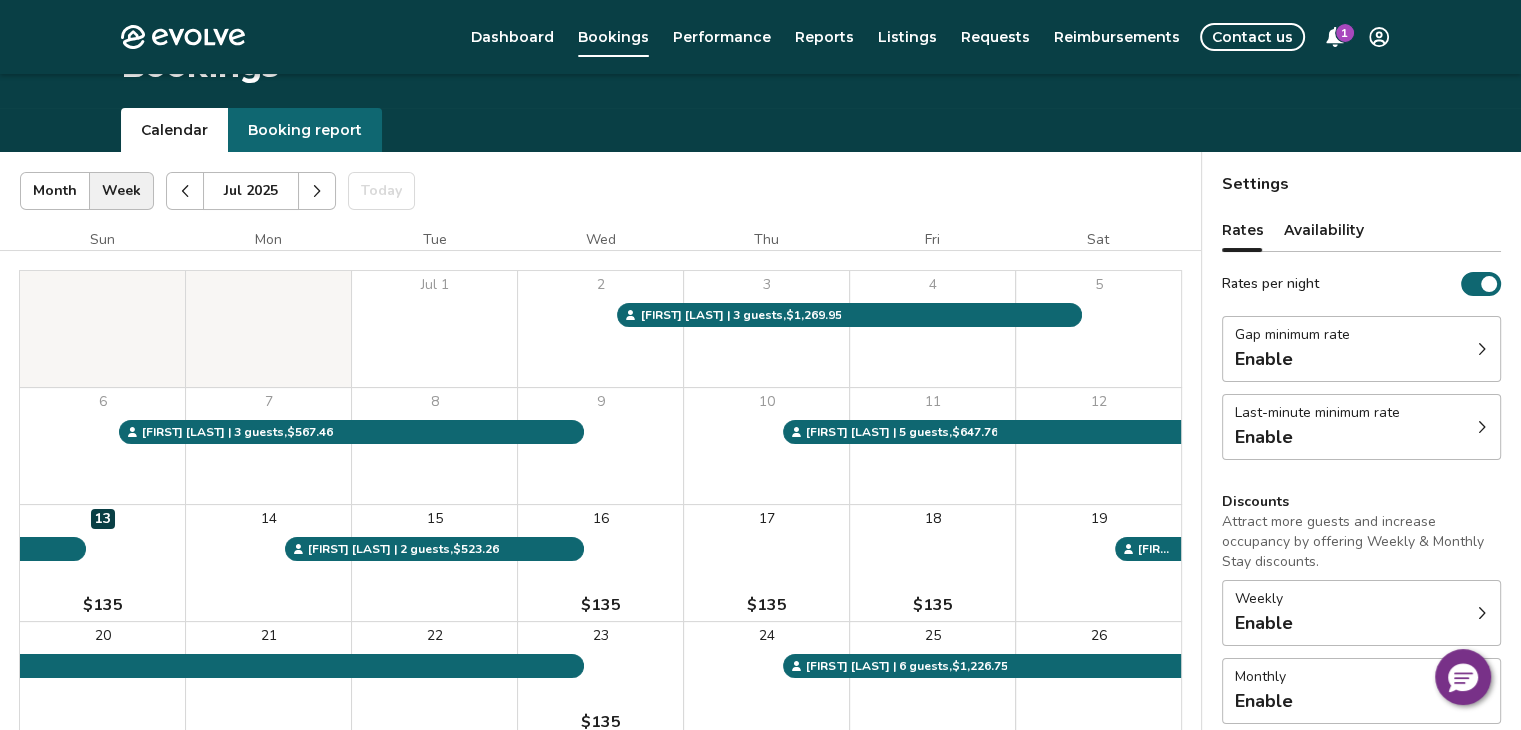 scroll, scrollTop: 4, scrollLeft: 0, axis: vertical 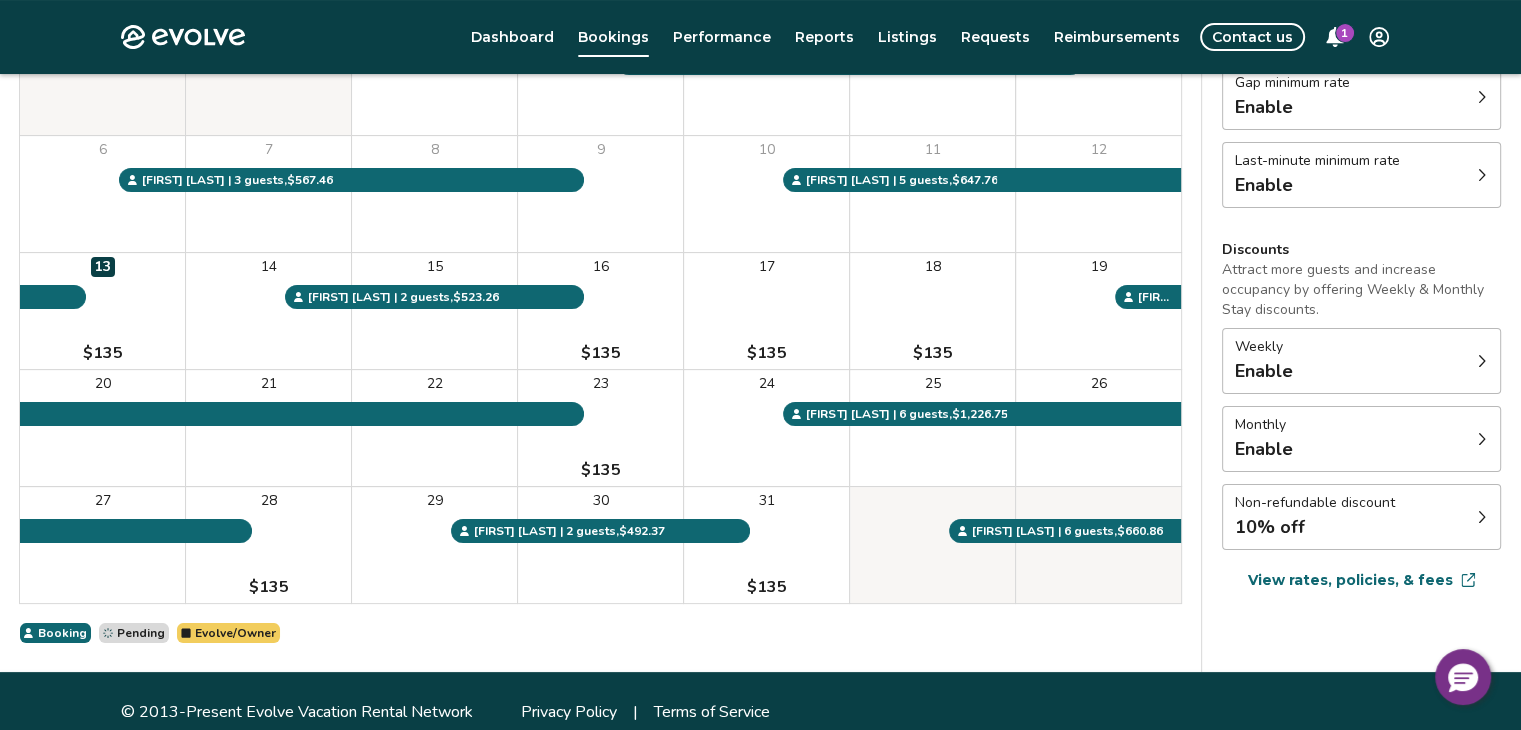 click at bounding box center (1482, 517) 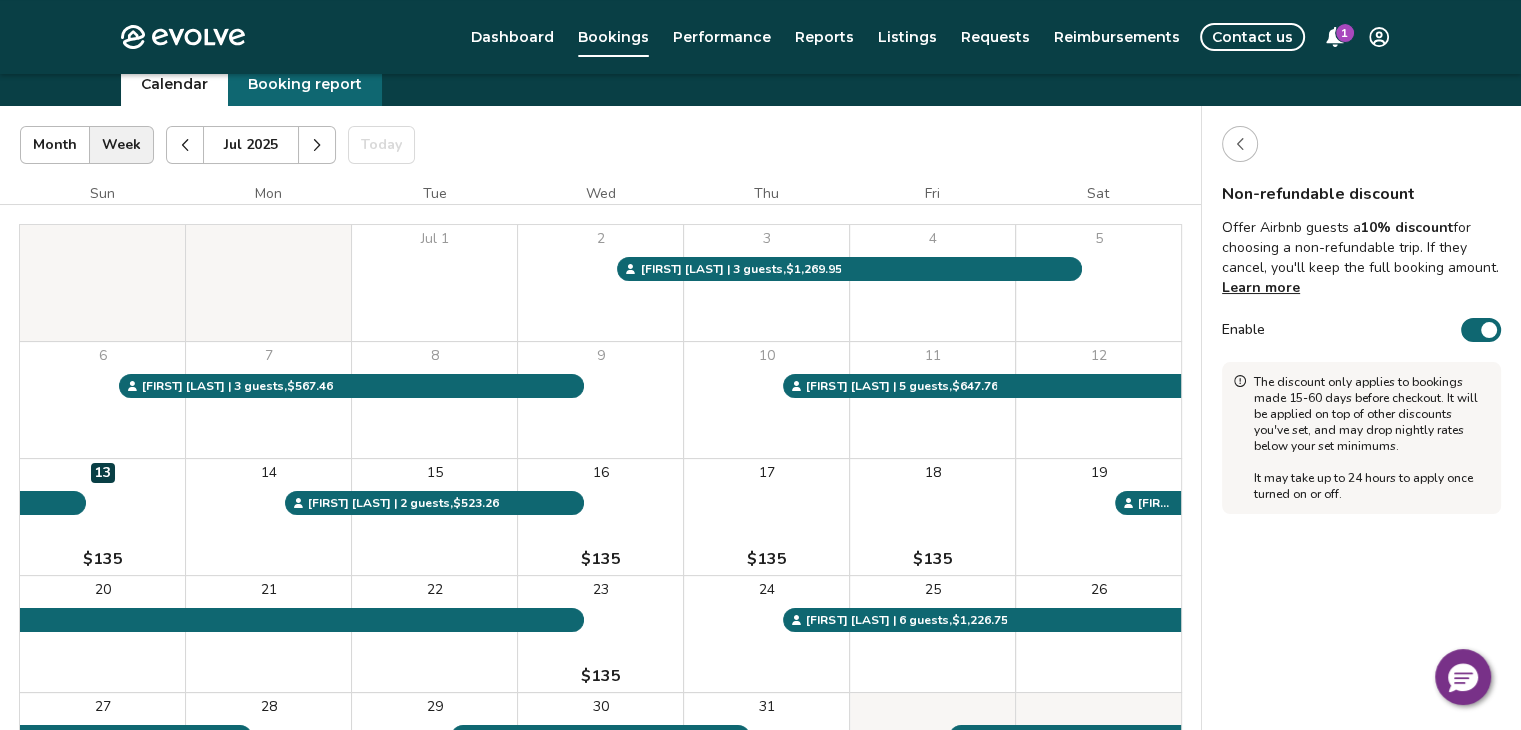 scroll, scrollTop: 0, scrollLeft: 0, axis: both 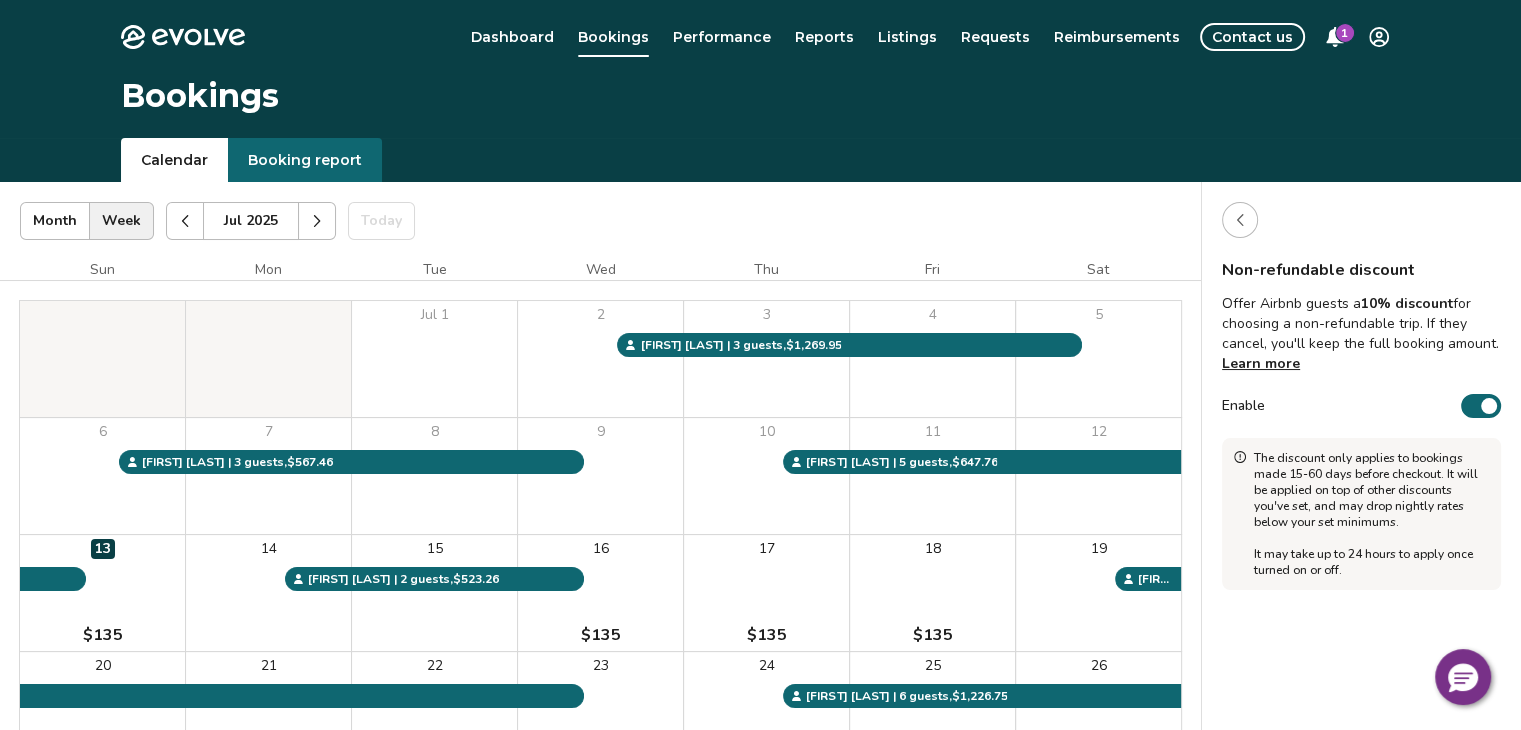 click on "Enable" at bounding box center [1481, 406] 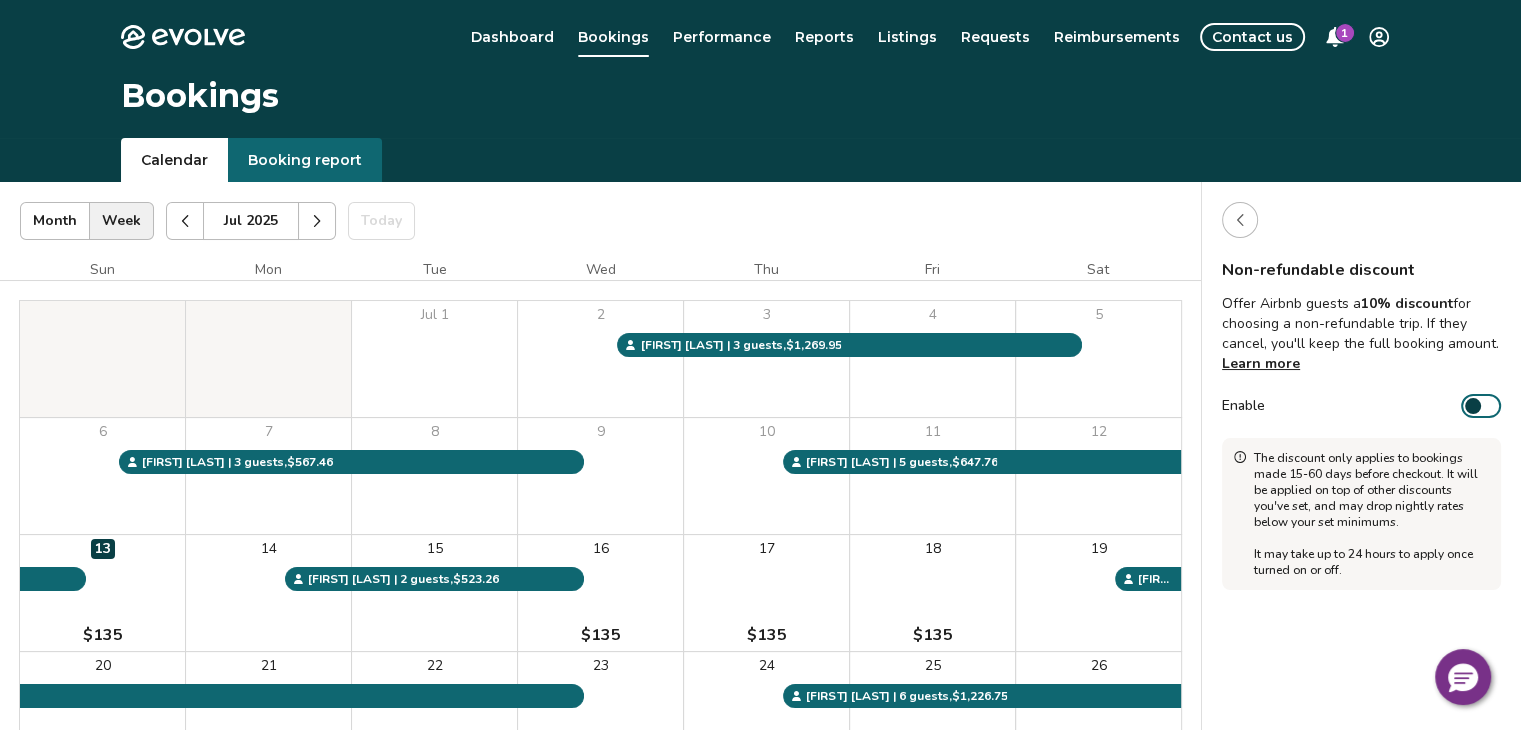click on "Jul 2025  | Views Month Week Jul 2025 Today Settings" at bounding box center [600, 221] 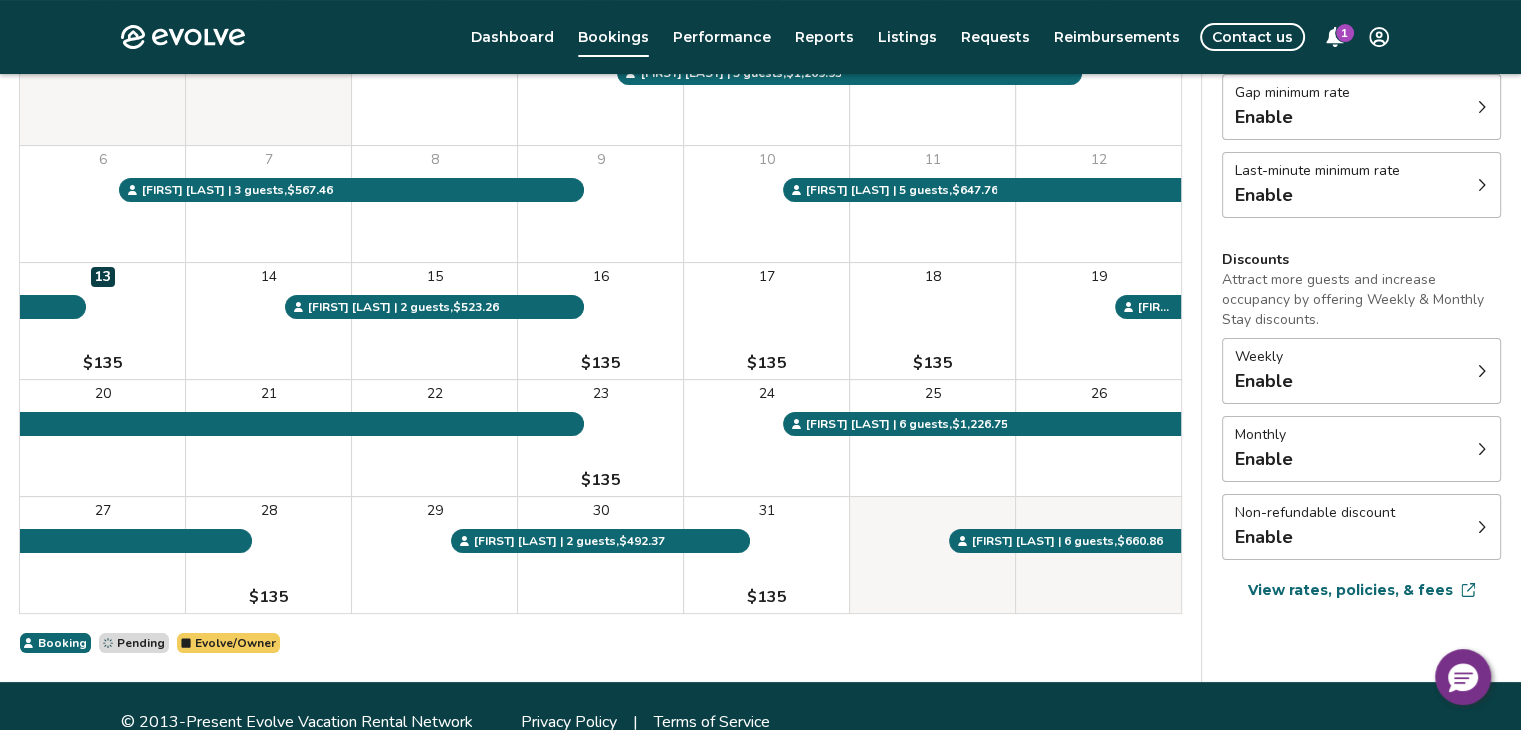 scroll, scrollTop: 271, scrollLeft: 0, axis: vertical 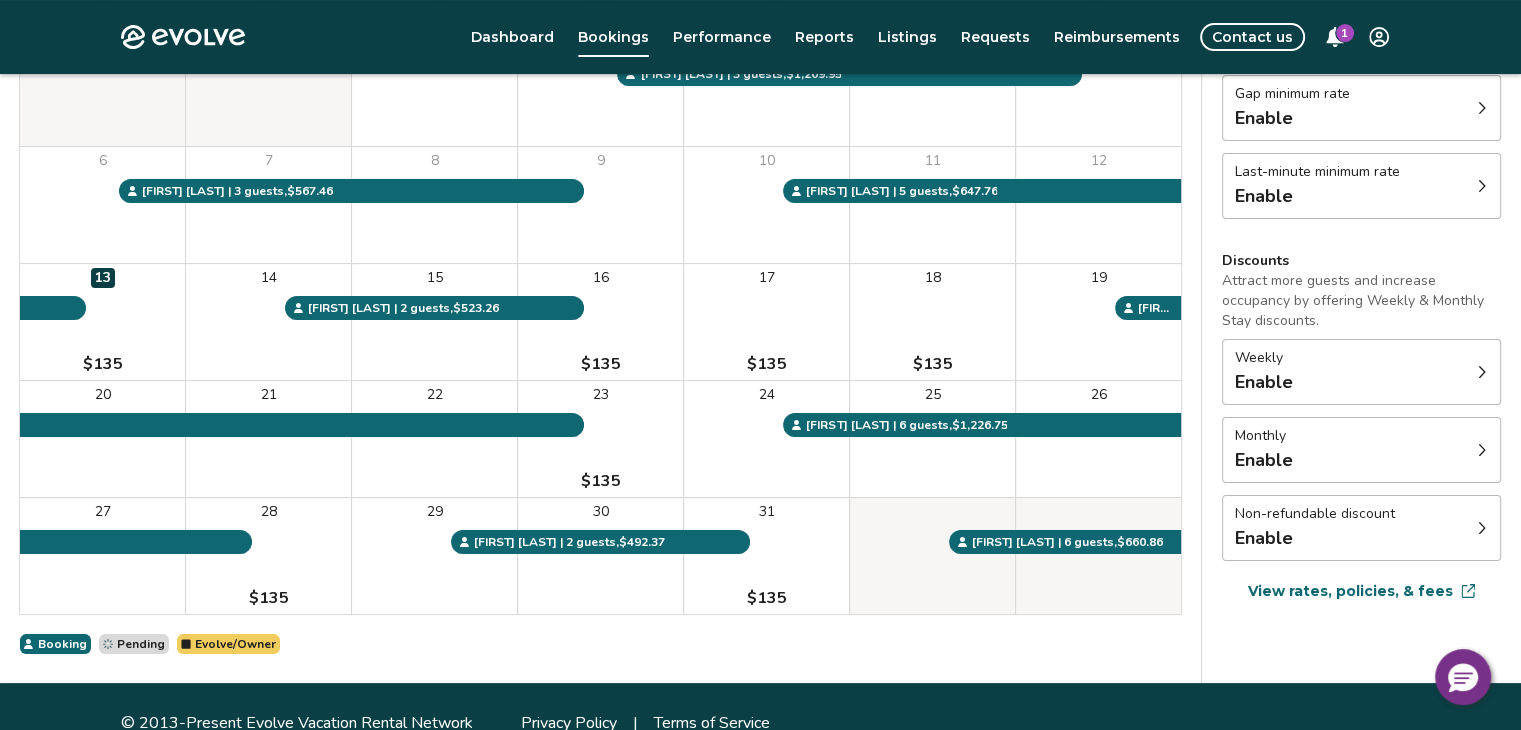 click on "View rates, policies, & fees" at bounding box center [1350, 591] 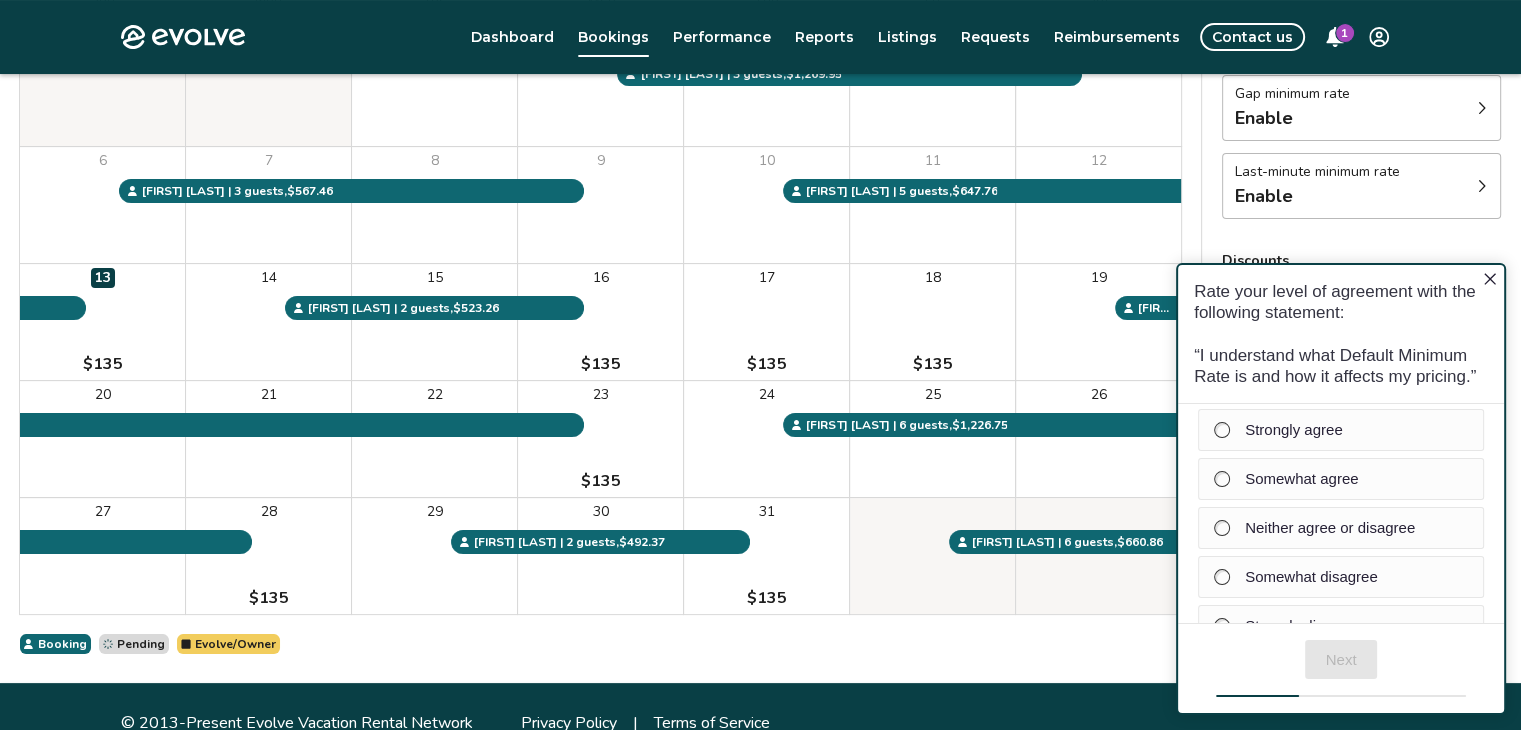 scroll, scrollTop: 0, scrollLeft: 0, axis: both 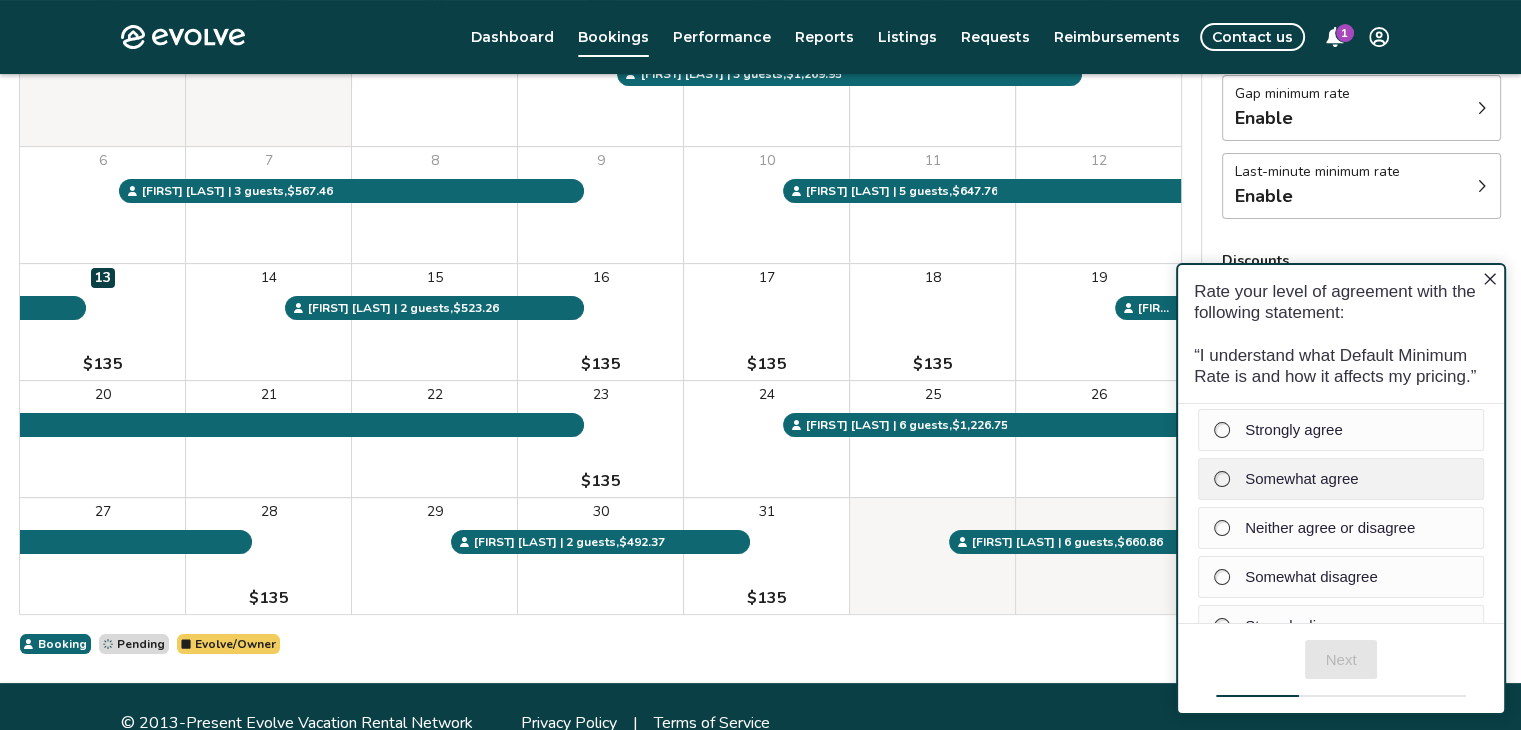 click on "Somewhat agree" at bounding box center (1338, 479) 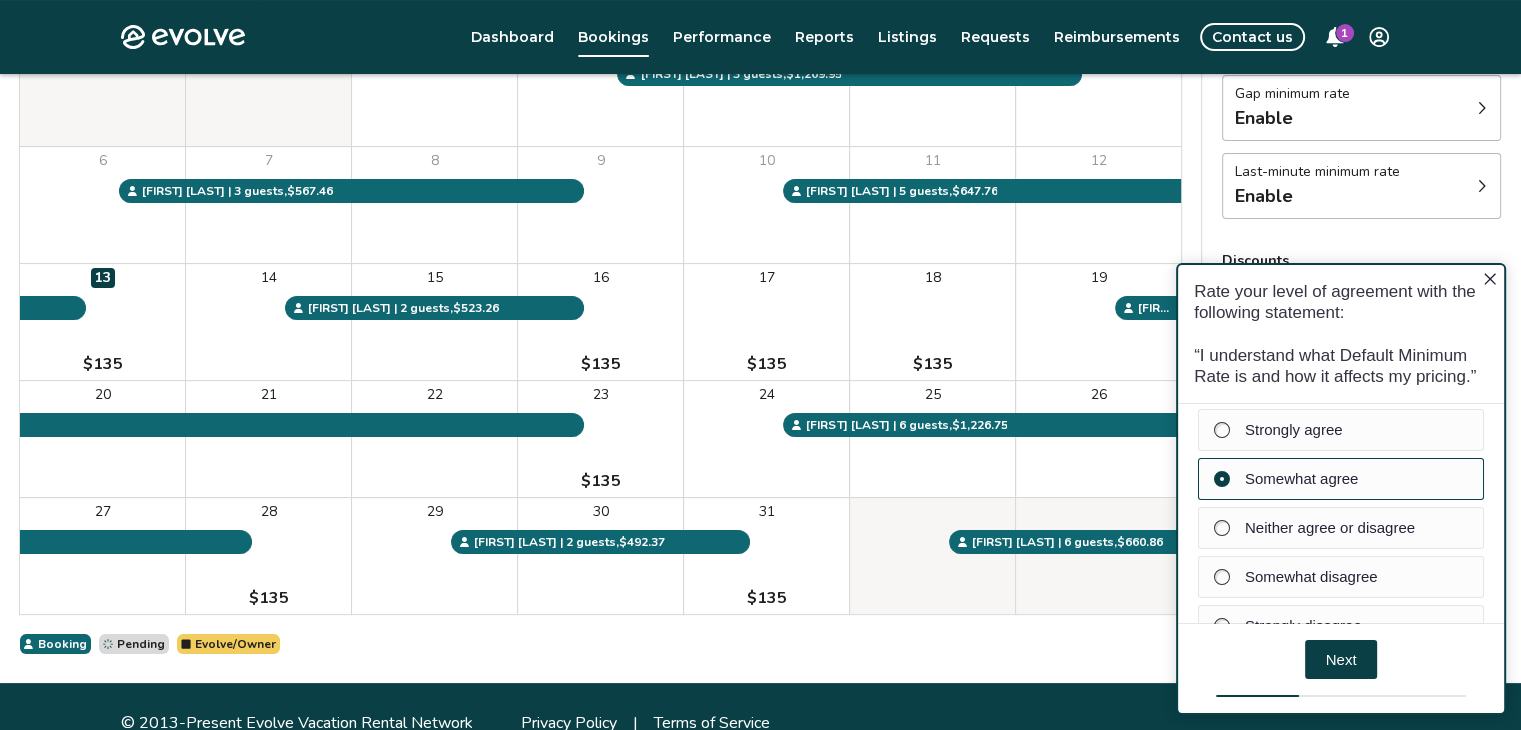 click on "Next" at bounding box center (1341, 659) 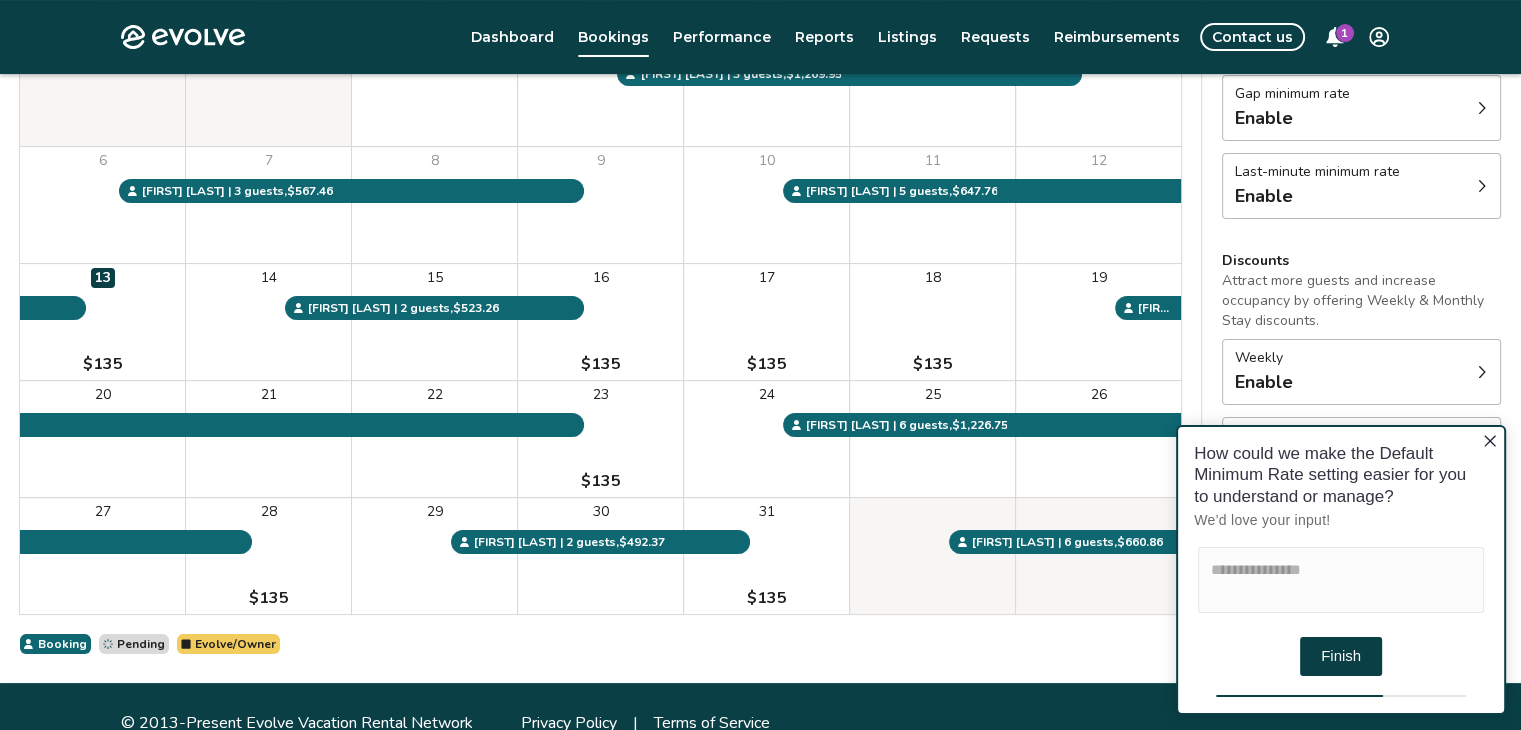 click 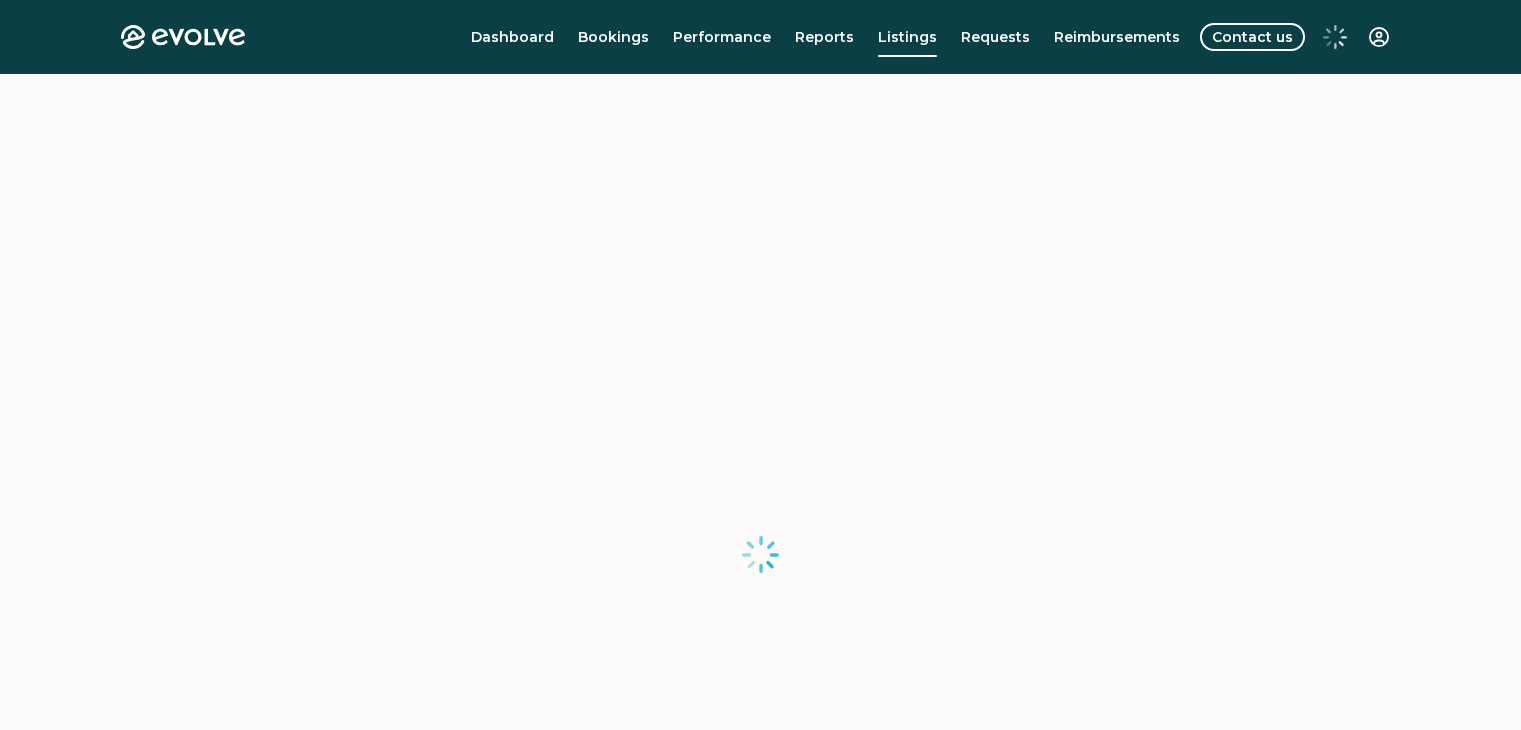 scroll, scrollTop: 0, scrollLeft: 0, axis: both 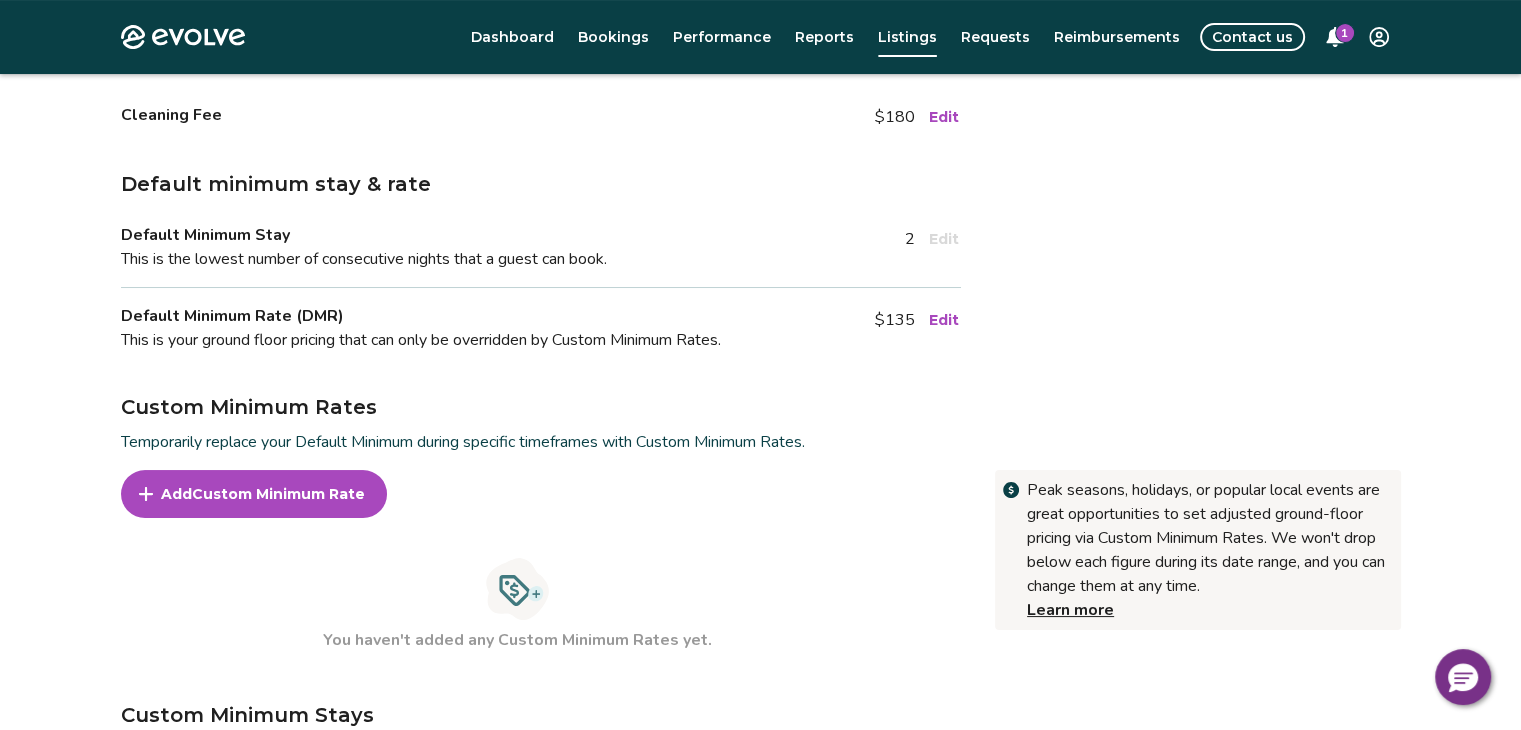 click on "Custom Minimum Rates Temporarily replace your Default Minimum during specific timeframes with Custom Minimum Rates. Peak seasons, holidays, or popular local events are great opportunities to set adjusted ground-floor pricing via Custom Minimum Rates. We won't drop below each figure during its date range, and you can change them at any time. Learn more Add  Custom Minimum Rate You haven't added any Custom Minimum Rates yet." at bounding box center [761, 522] 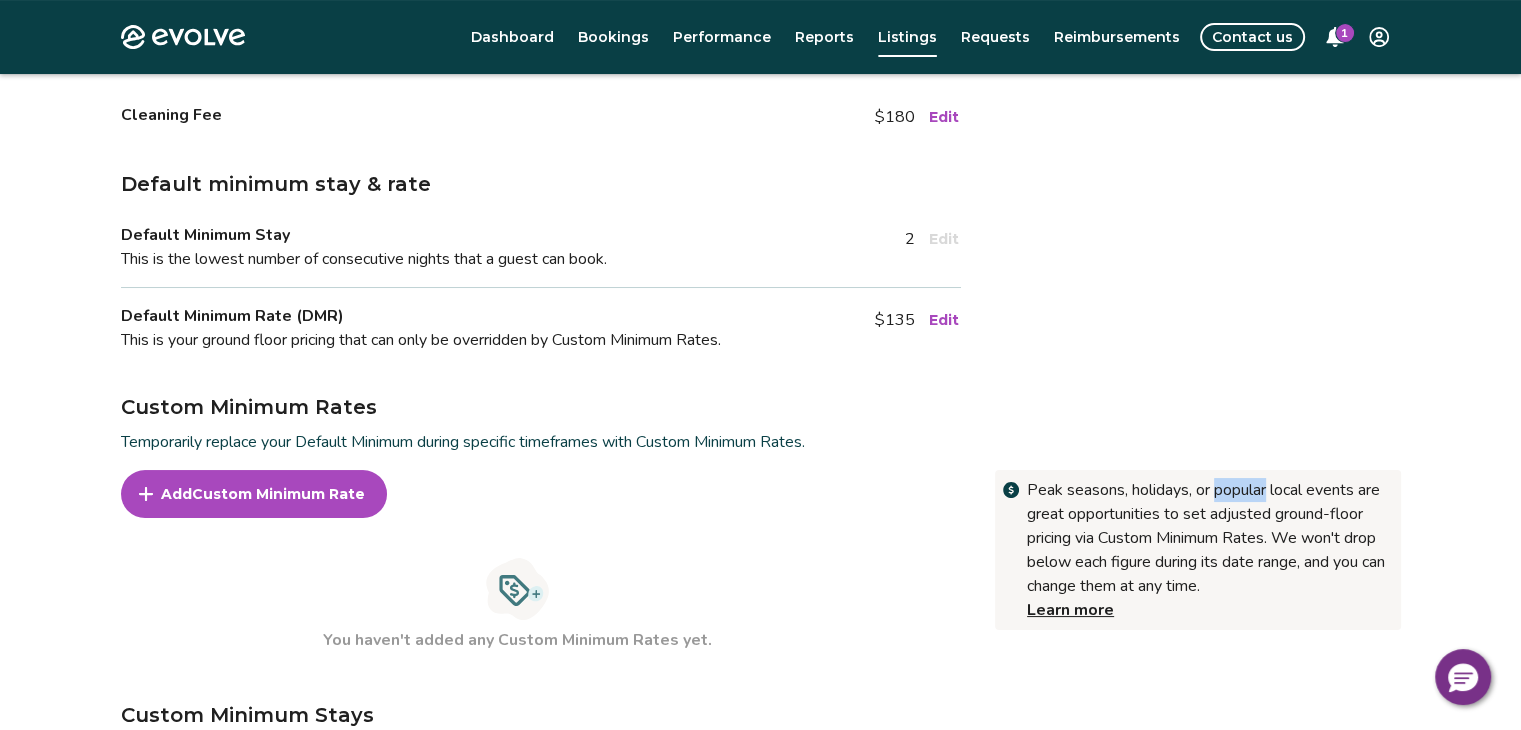 click on "Fees Cleaning Fee $[PRICE] Edit Default minimum stay & rate Default Minimum Stay This is the lowest number of consecutive nights that a guest can book. [NUMBER] Edit Default Minimum Rate (DMR) This is your ground floor pricing that can only be overridden by Custom Minimum Rates. $[PRICE] Edit Custom Minimum Rates Temporarily replace your Default Minimum during specific timeframes with Custom Minimum Rates. Peak seasons, holidays, or popular local events are great opportunities to set adjusted ground-floor pricing via Custom Minimum Rates. We won't drop below each figure during its date range, and you can change them at any time. Learn more Add  Custom Minimum Rate You haven't added any Custom Minimum Rates yet.  Custom Minimum Stays Set custom minimum nights to temporarily override your Default Minimum Stay for selected timeframes. Learn more  about how your Default Minimum Stay is set. Add  Custom Minimum Stay You haven't added any Custom Minimum Stays yet.  Looking for the tax rates for this listing?  Tax reports" at bounding box center [761, 549] 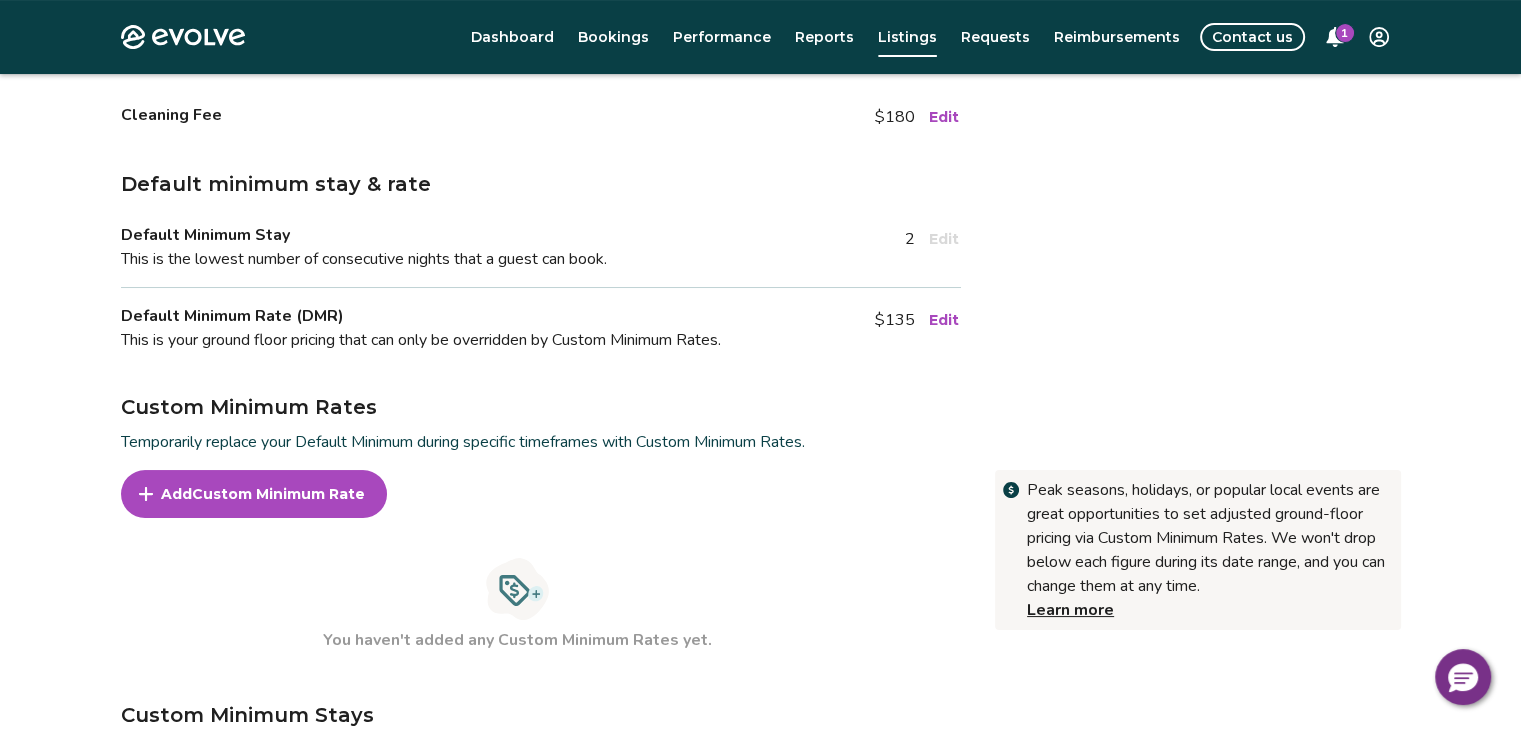 click on "Edit" at bounding box center [944, 320] 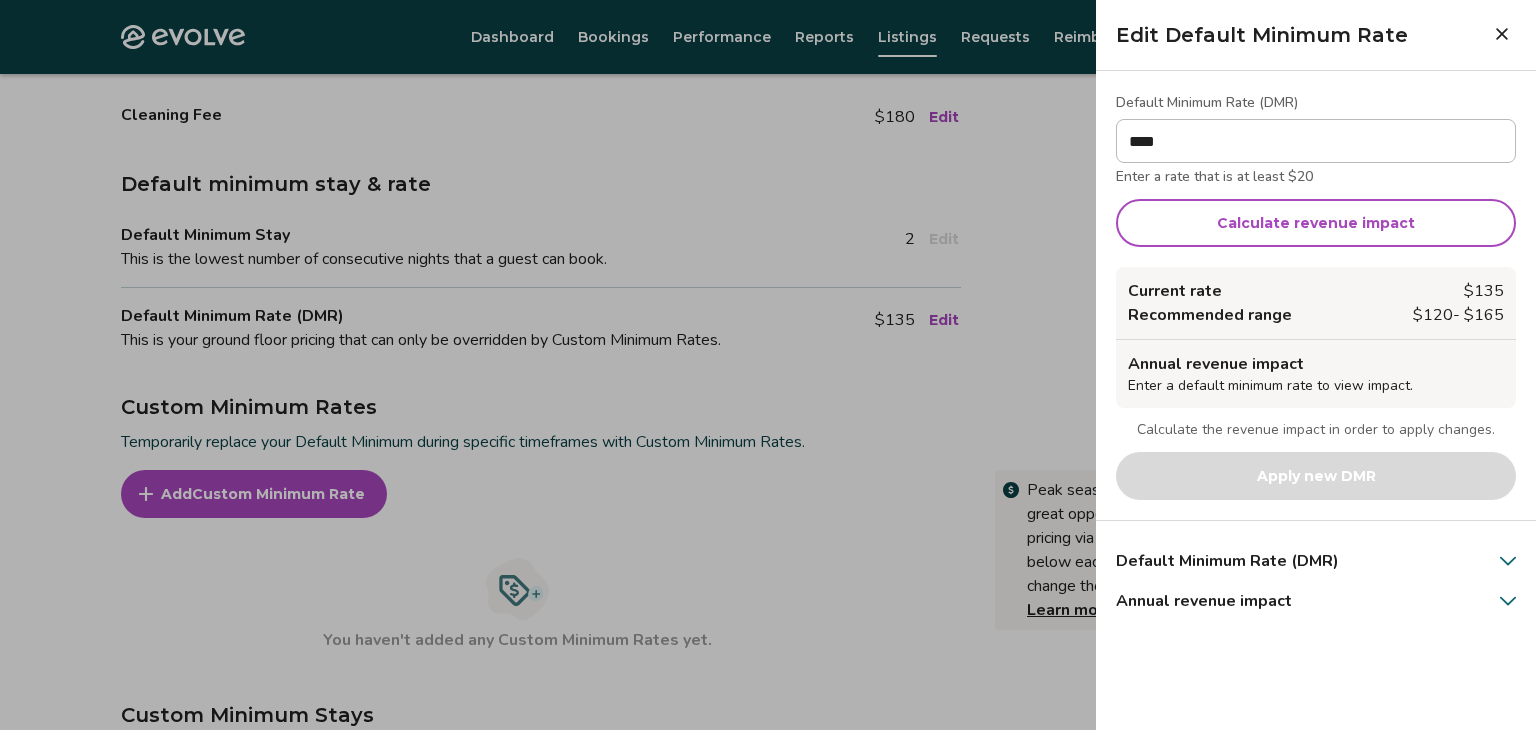 click at bounding box center (768, 365) 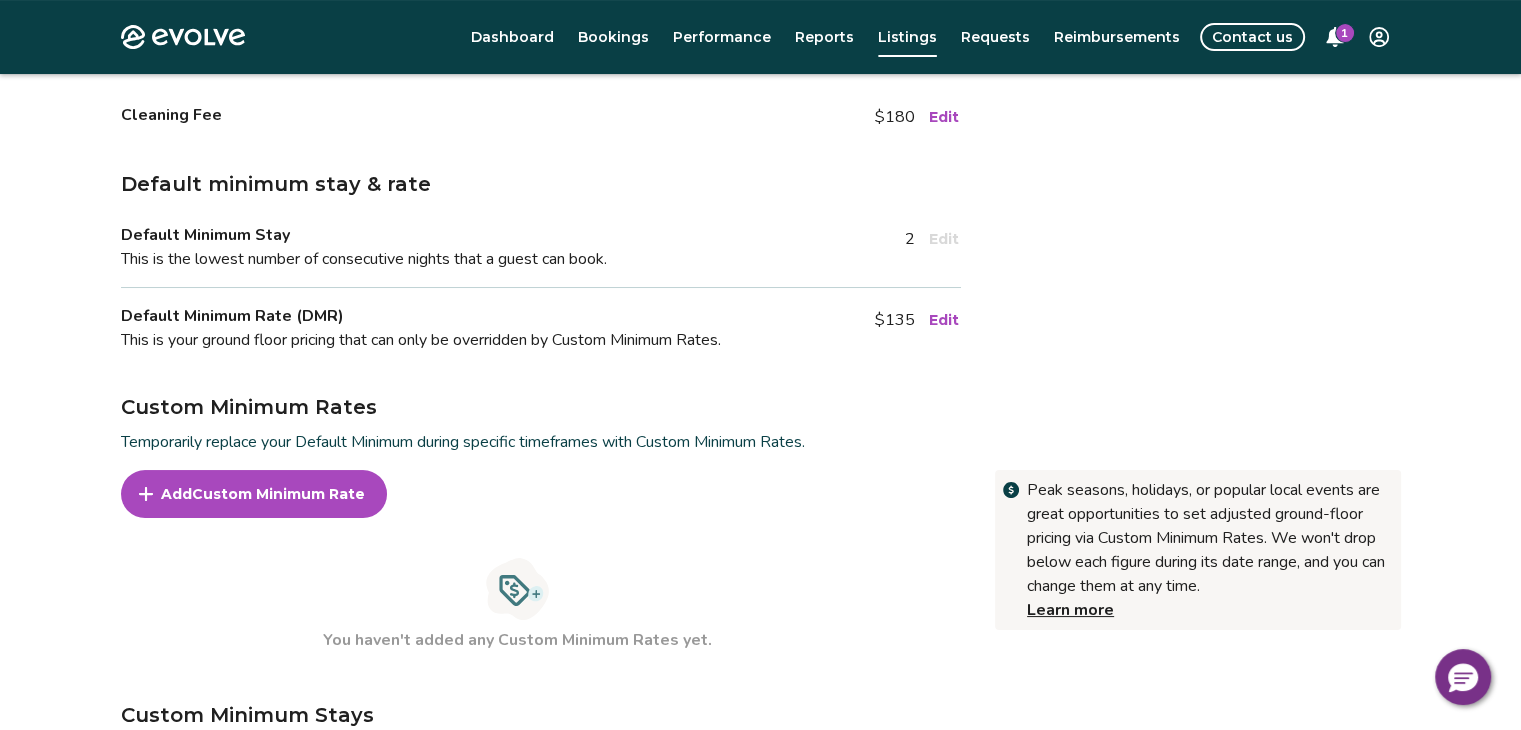 click on "Edit" at bounding box center [944, 320] 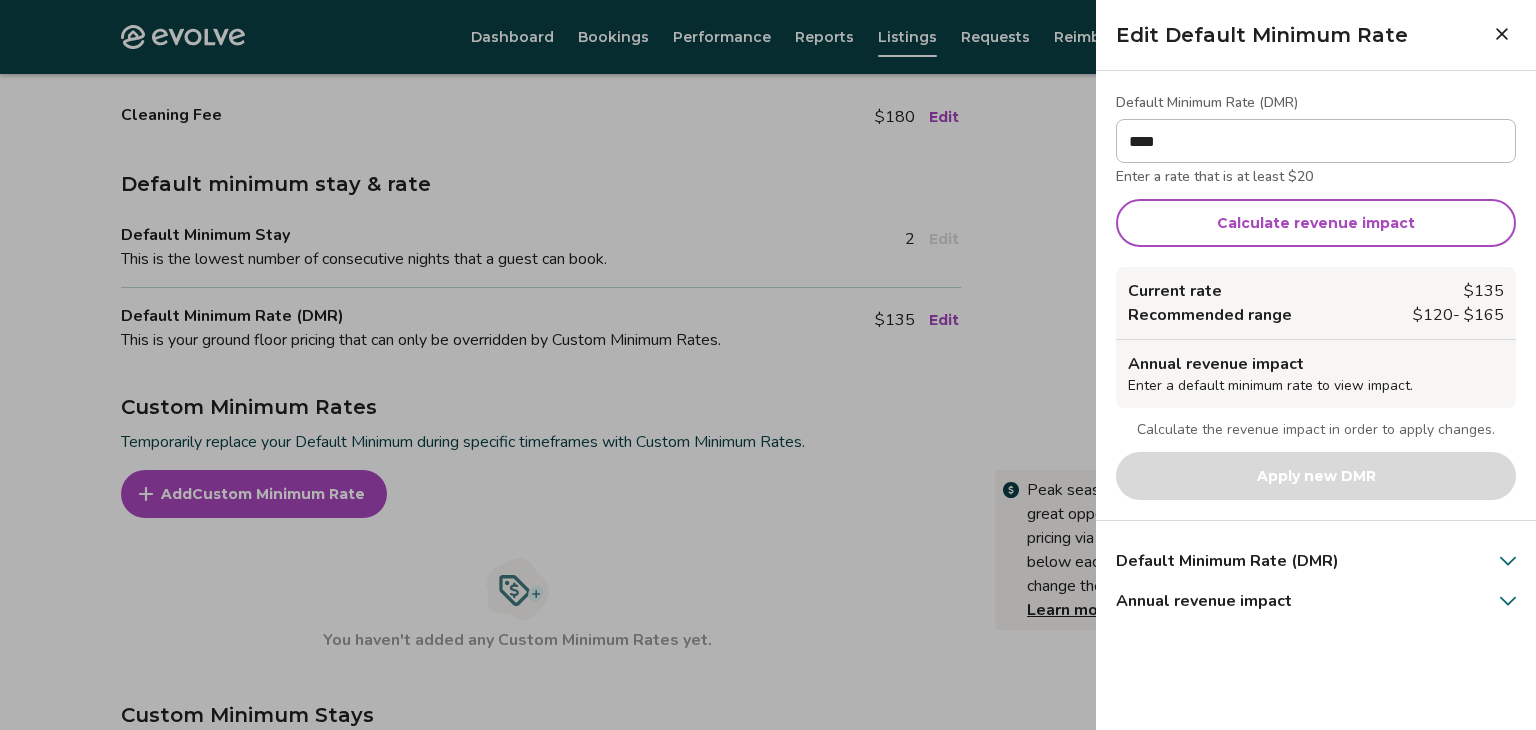 click on "Calculate revenue impact" at bounding box center [1316, 223] 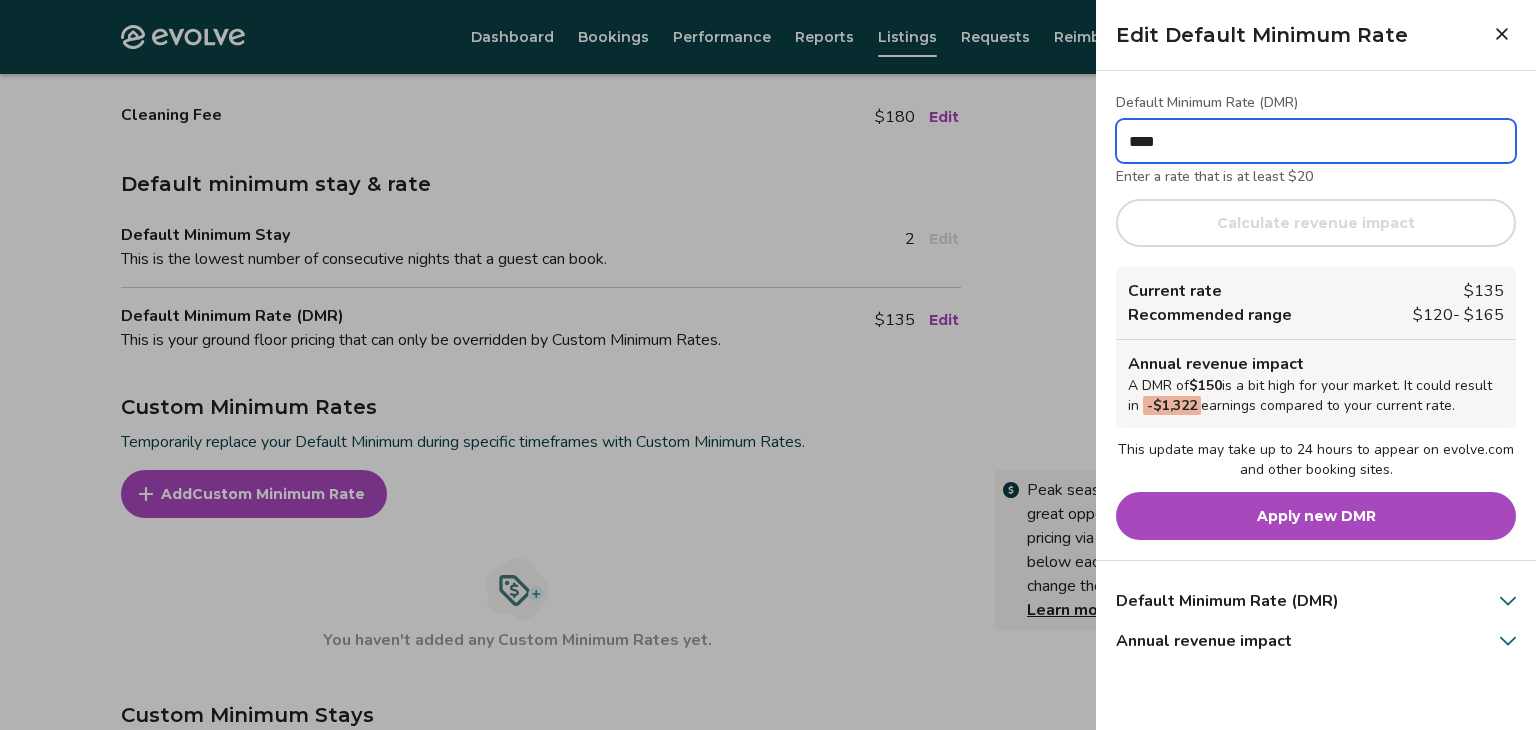 click on "****" at bounding box center [1316, 141] 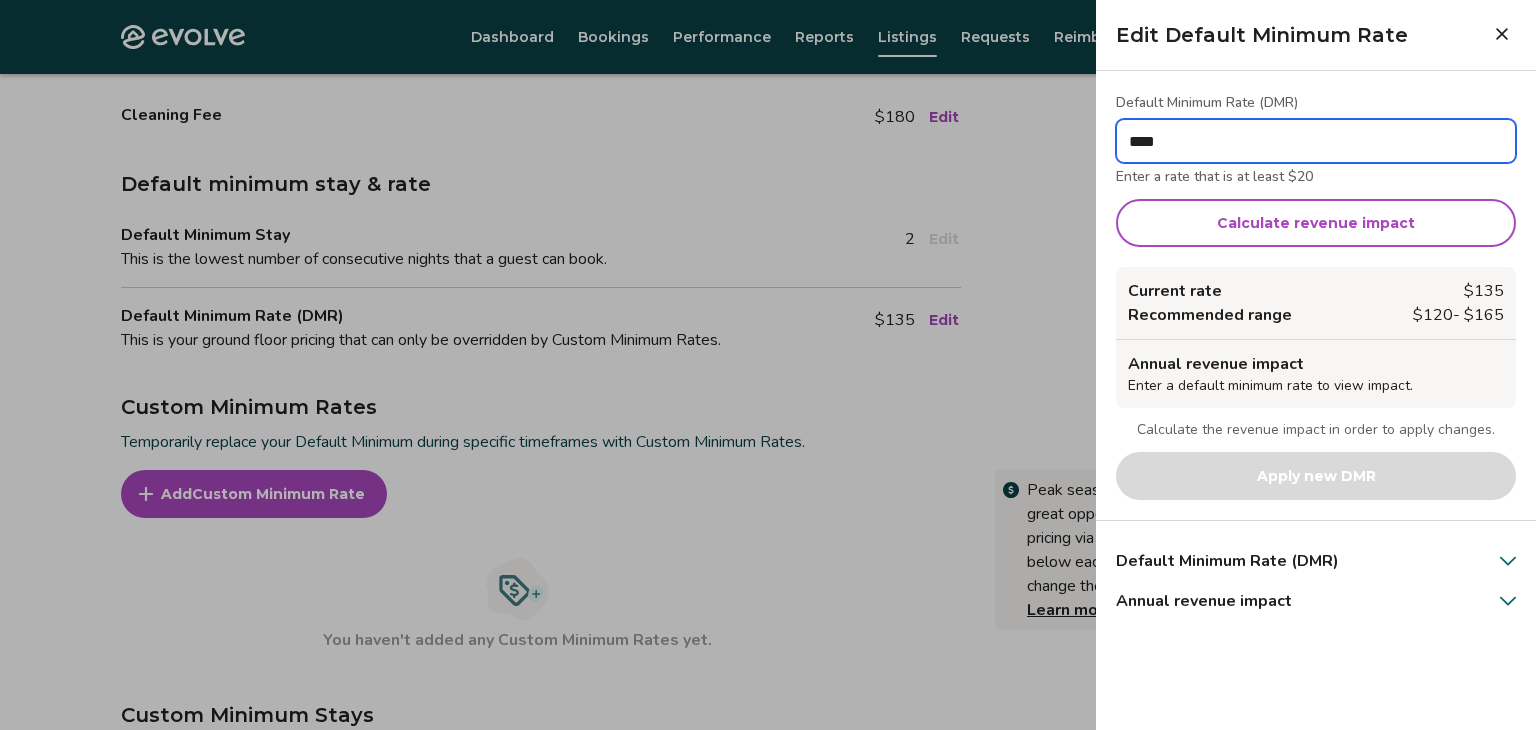 type on "****" 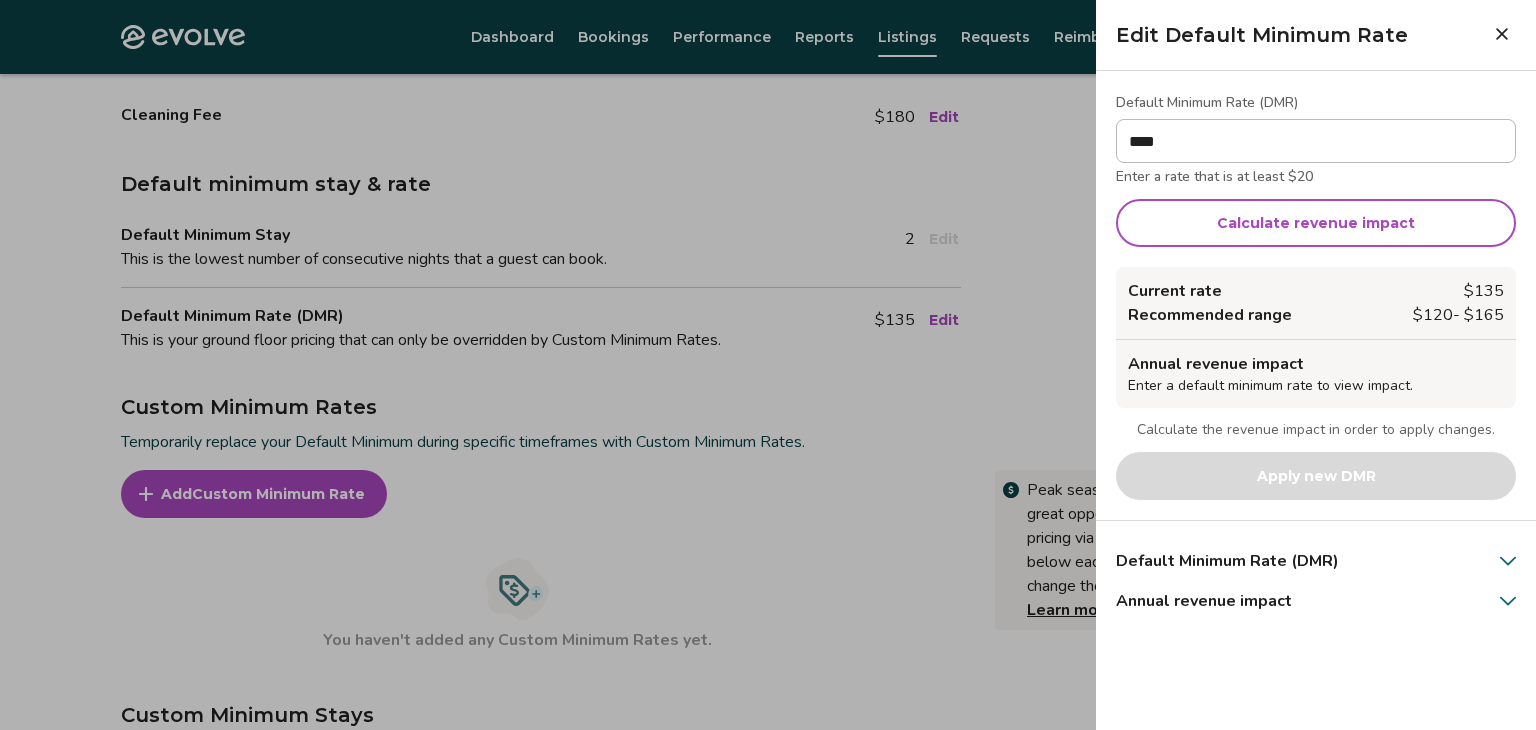 click on "Calculate revenue impact" at bounding box center (1316, 223) 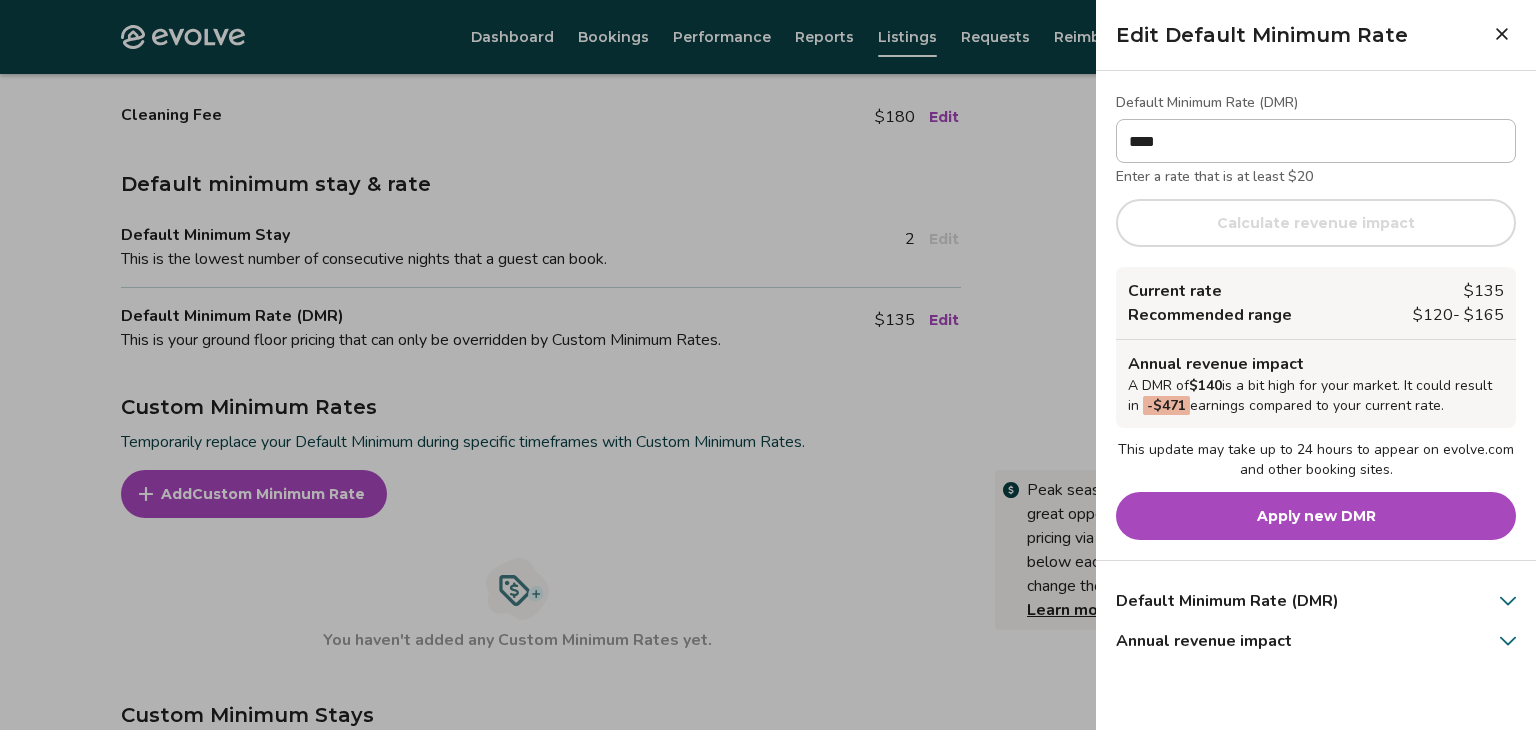 click on "Apply new DMR" at bounding box center [1316, 516] 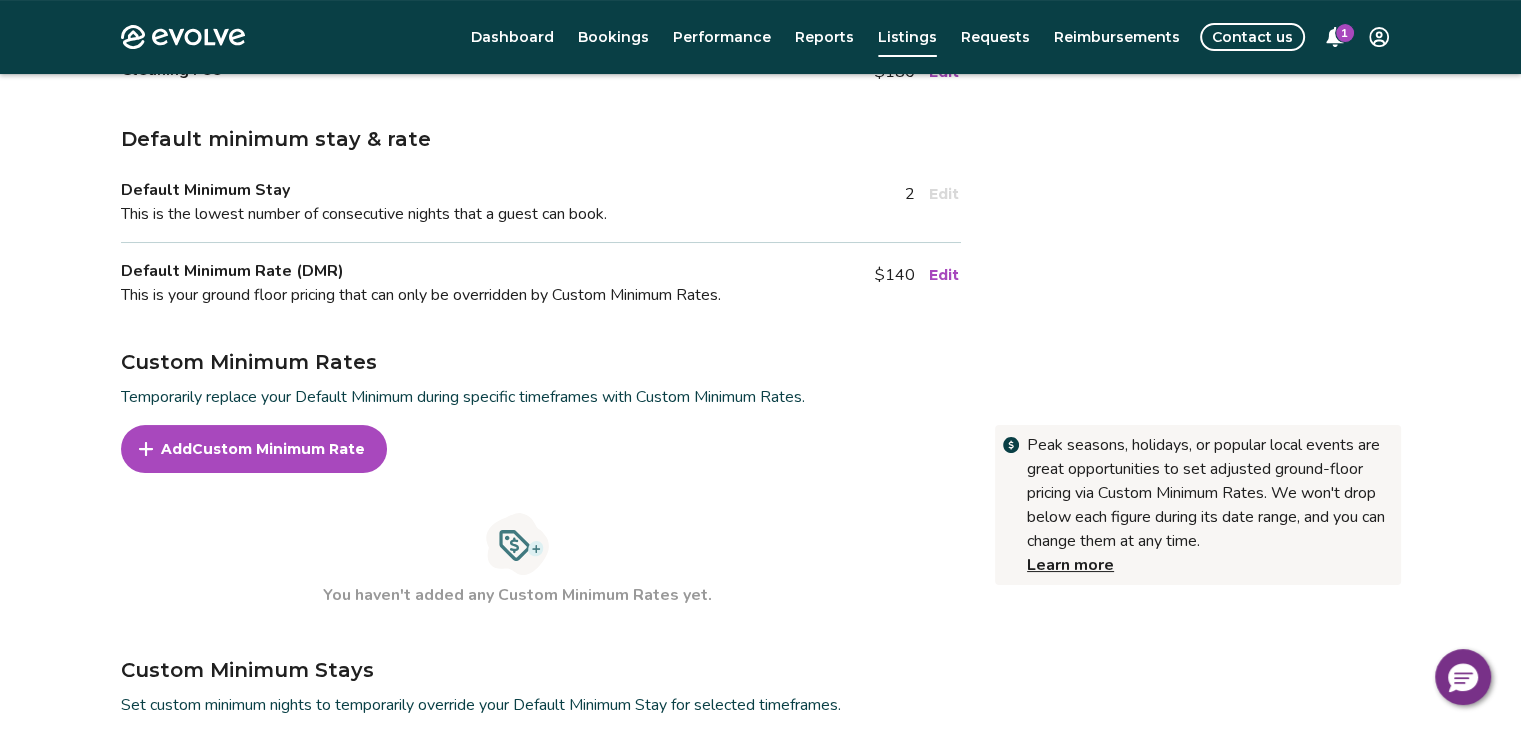 scroll, scrollTop: 0, scrollLeft: 0, axis: both 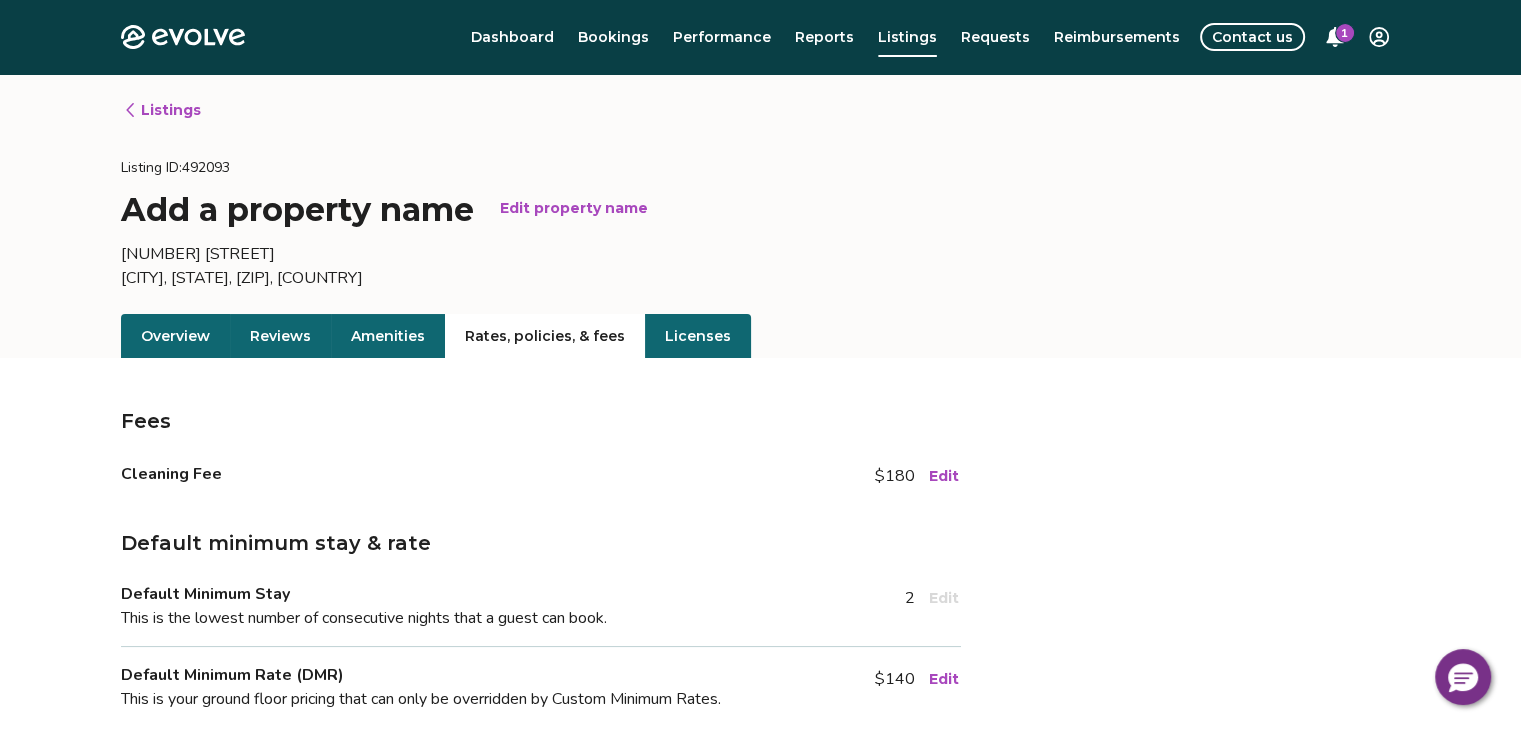 click 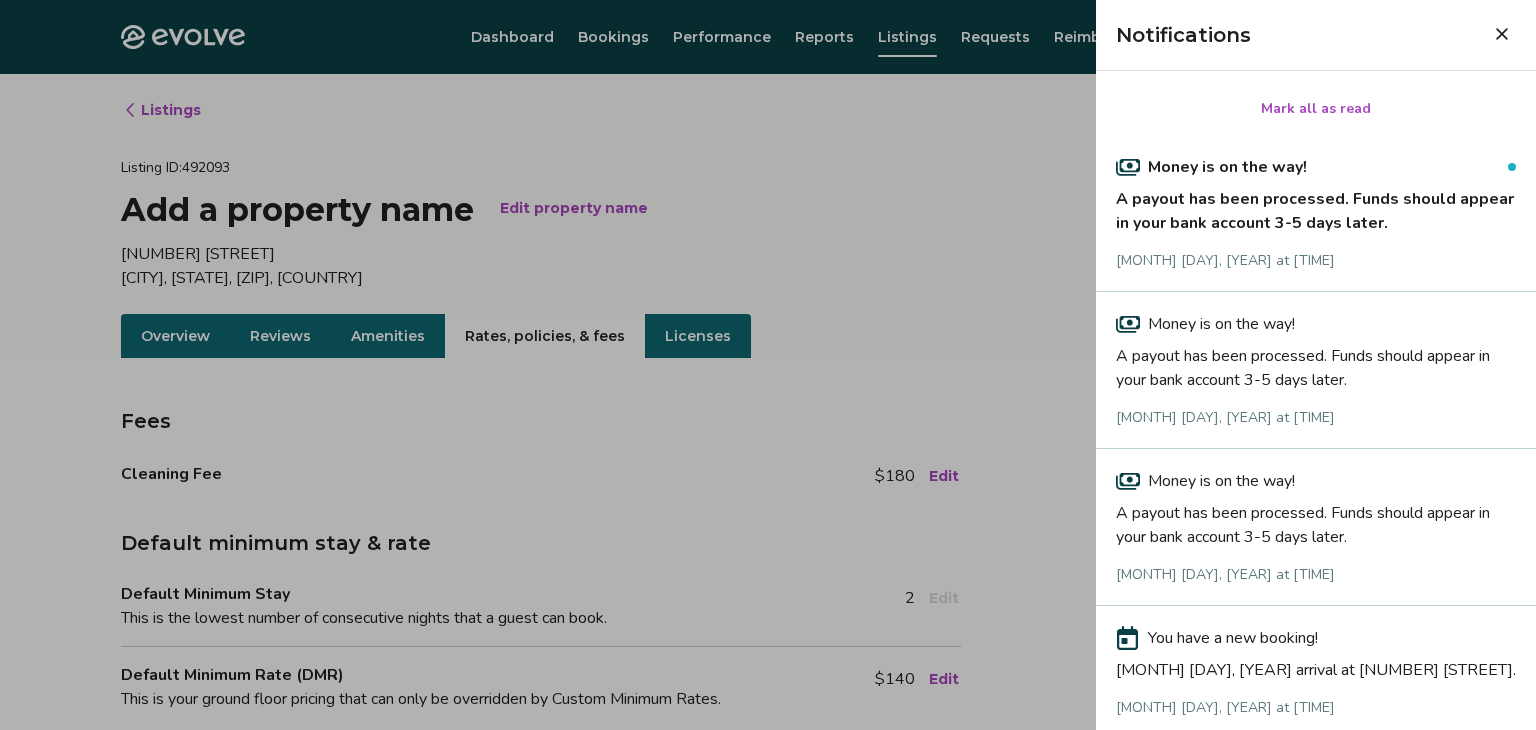 click at bounding box center [768, 365] 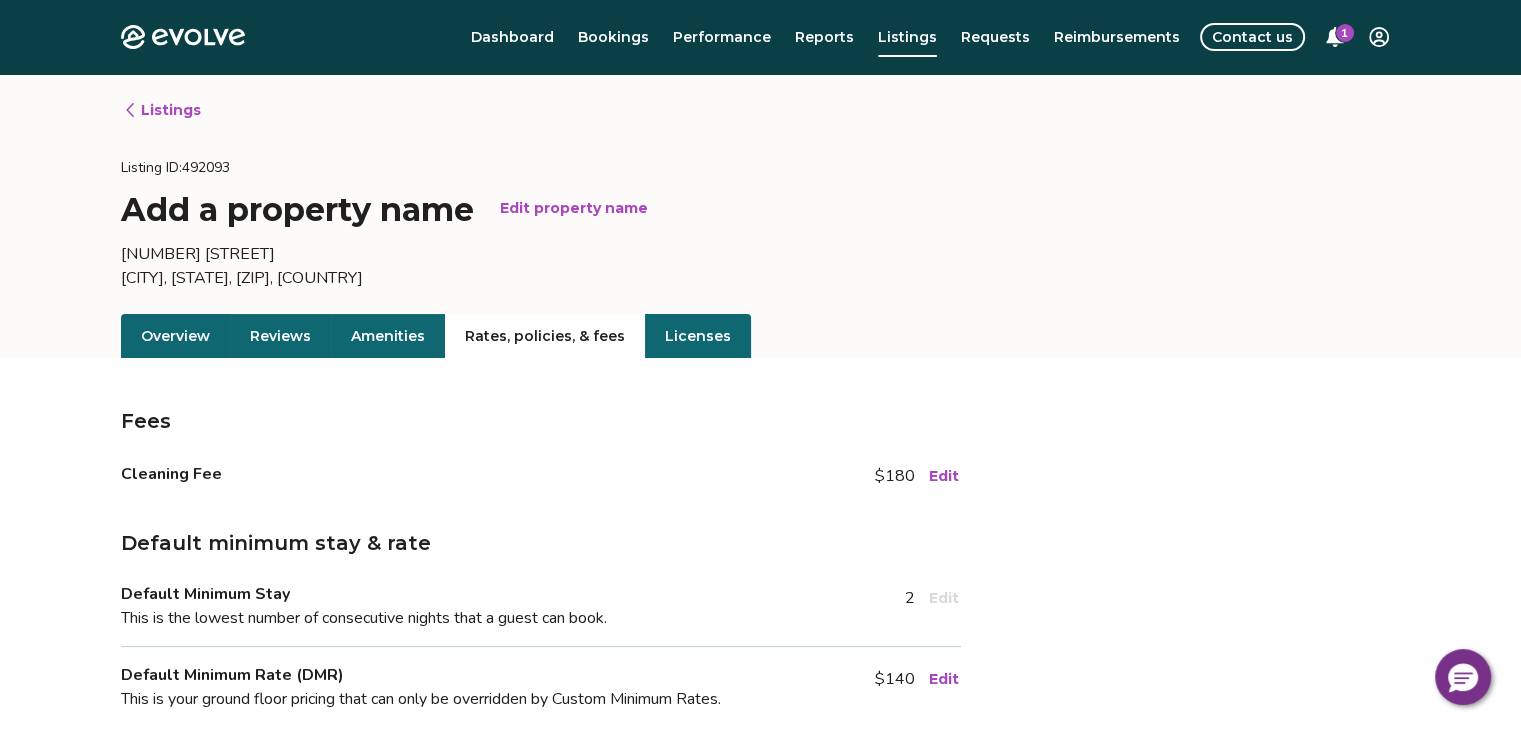 click on "Dashboard" at bounding box center [512, 37] 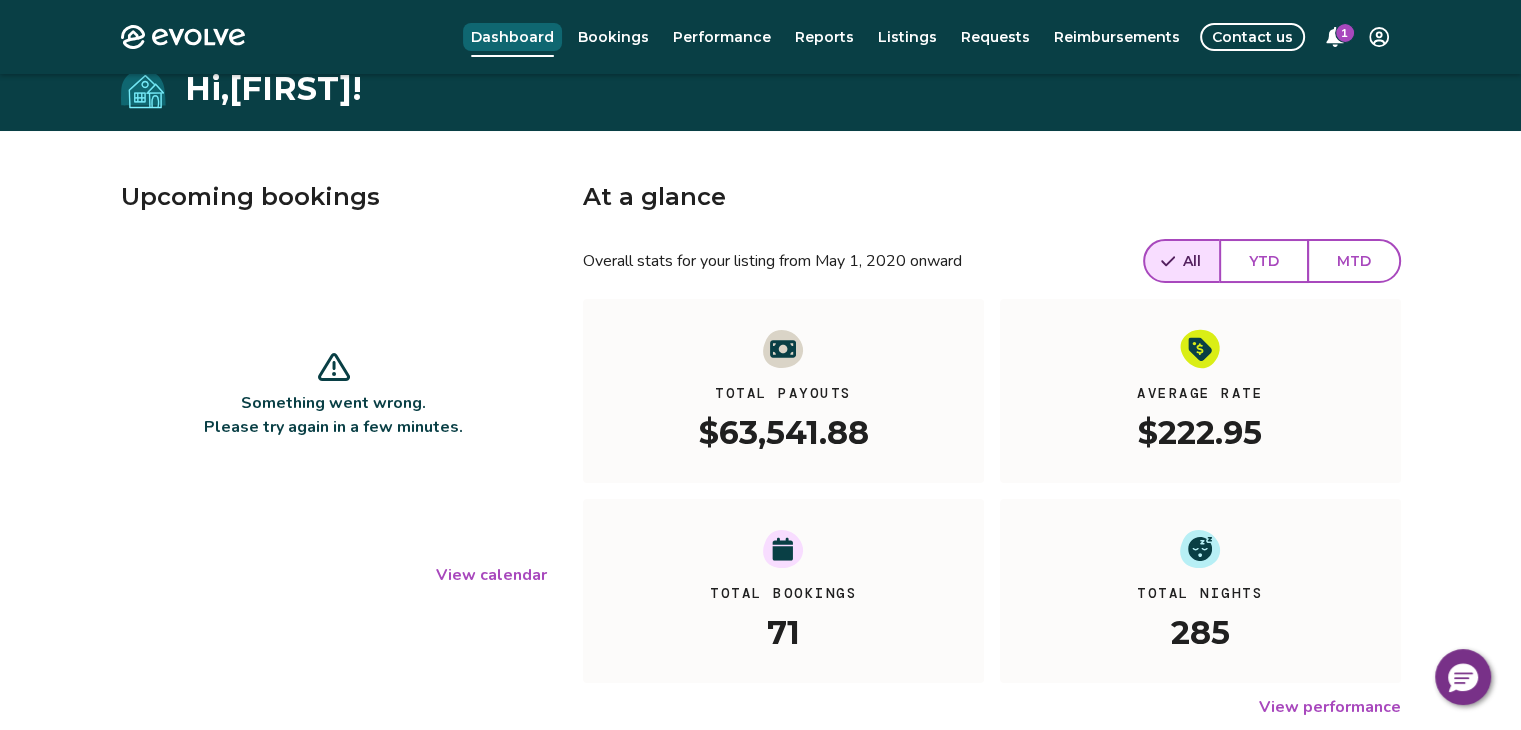 scroll, scrollTop: 6, scrollLeft: 0, axis: vertical 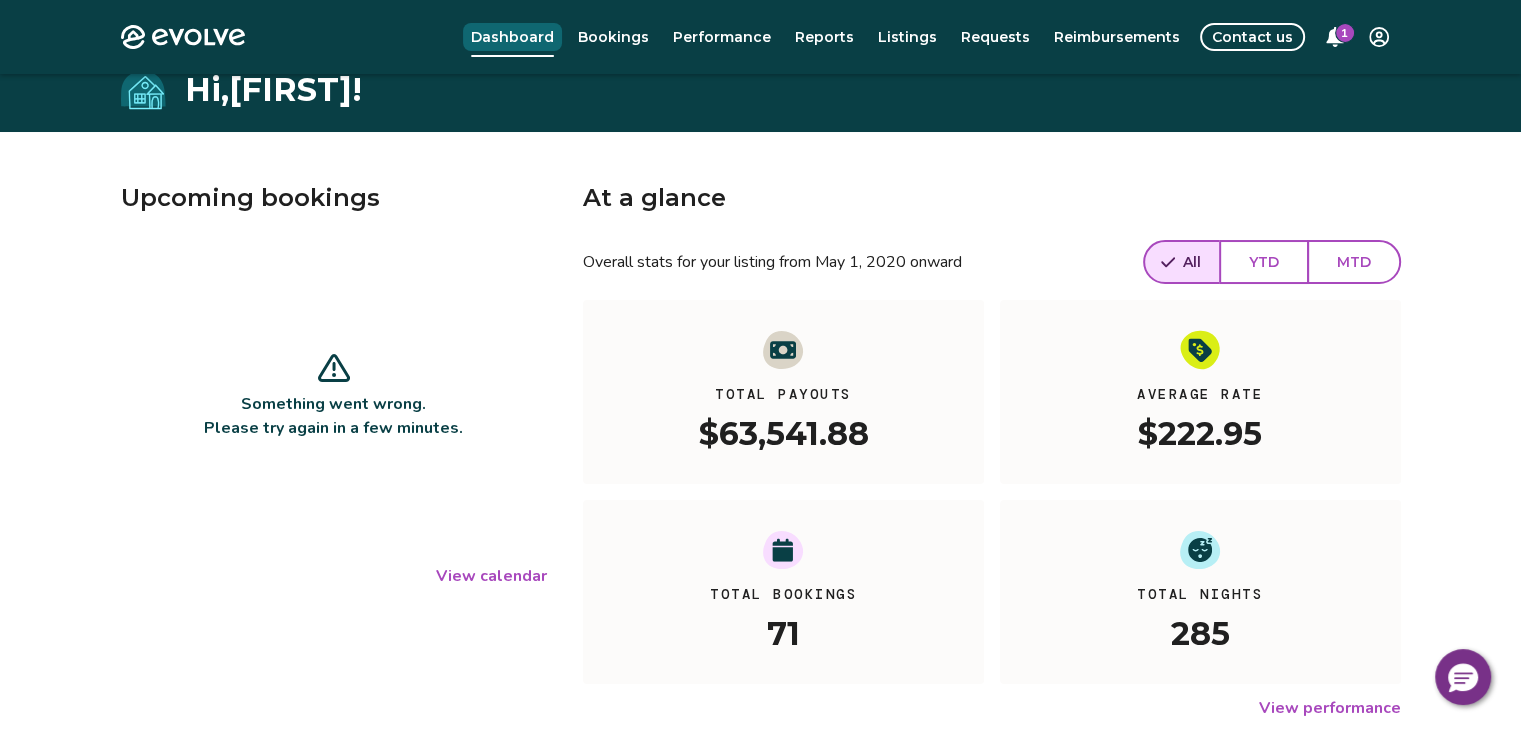 click on "Reports" at bounding box center (824, 37) 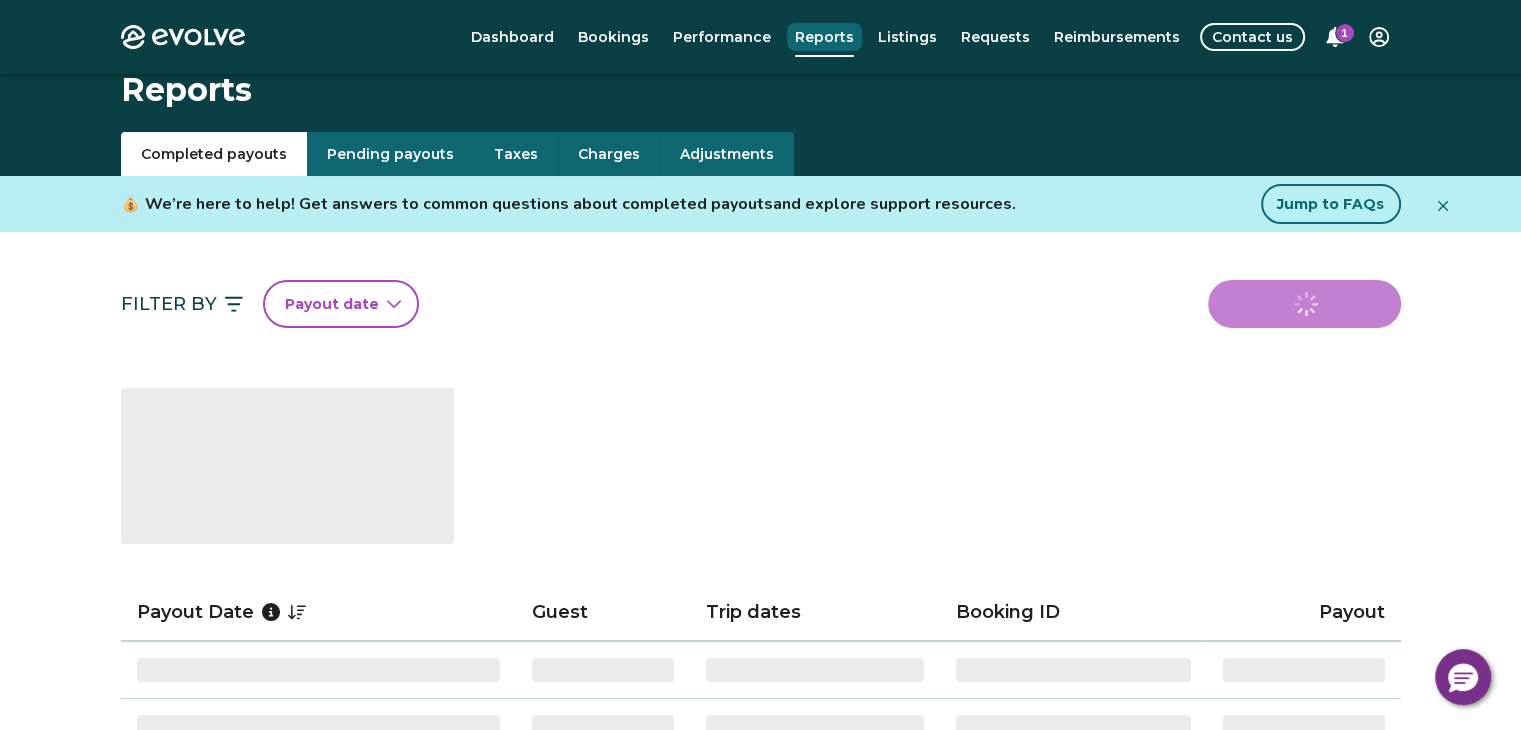click on "Reports" at bounding box center [761, 90] 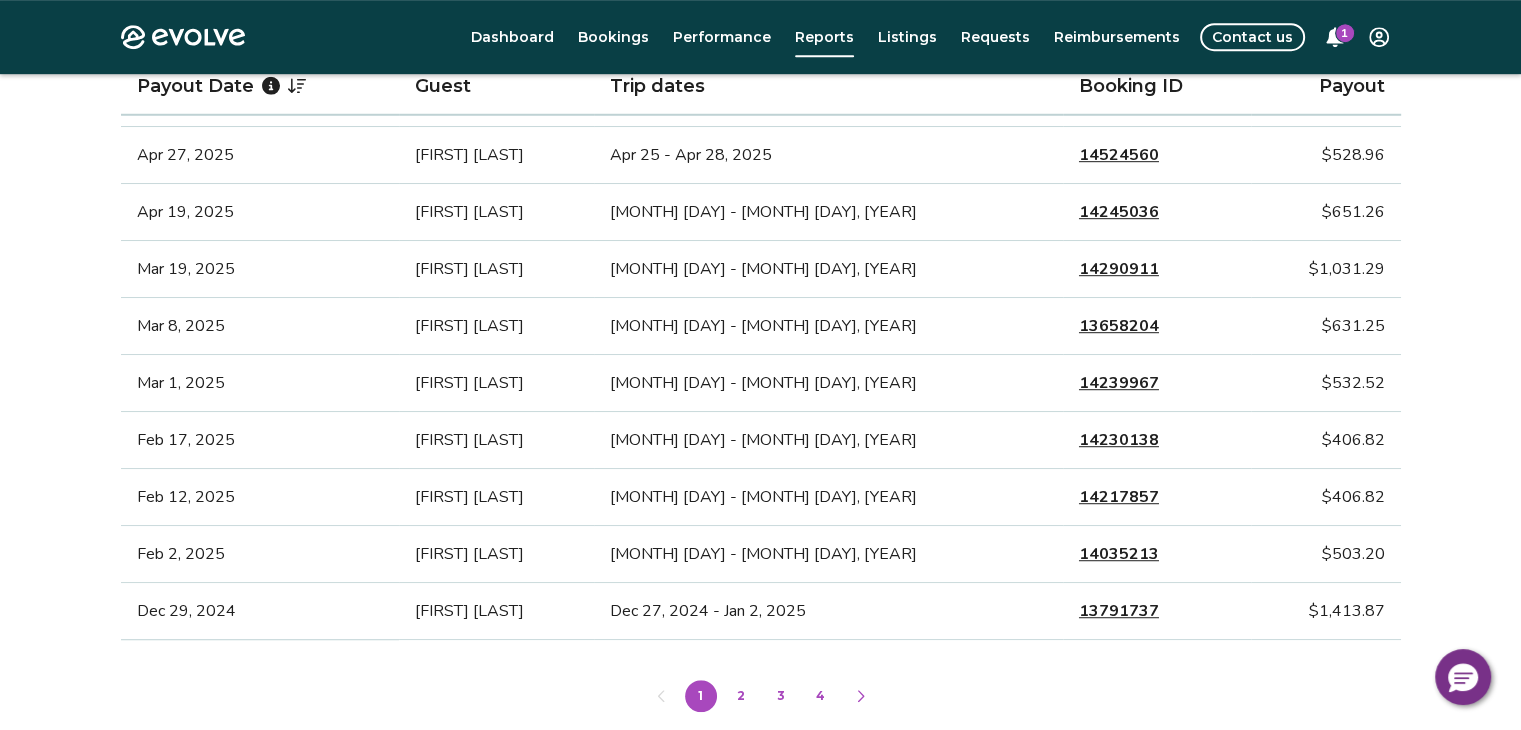 scroll, scrollTop: 1148, scrollLeft: 0, axis: vertical 